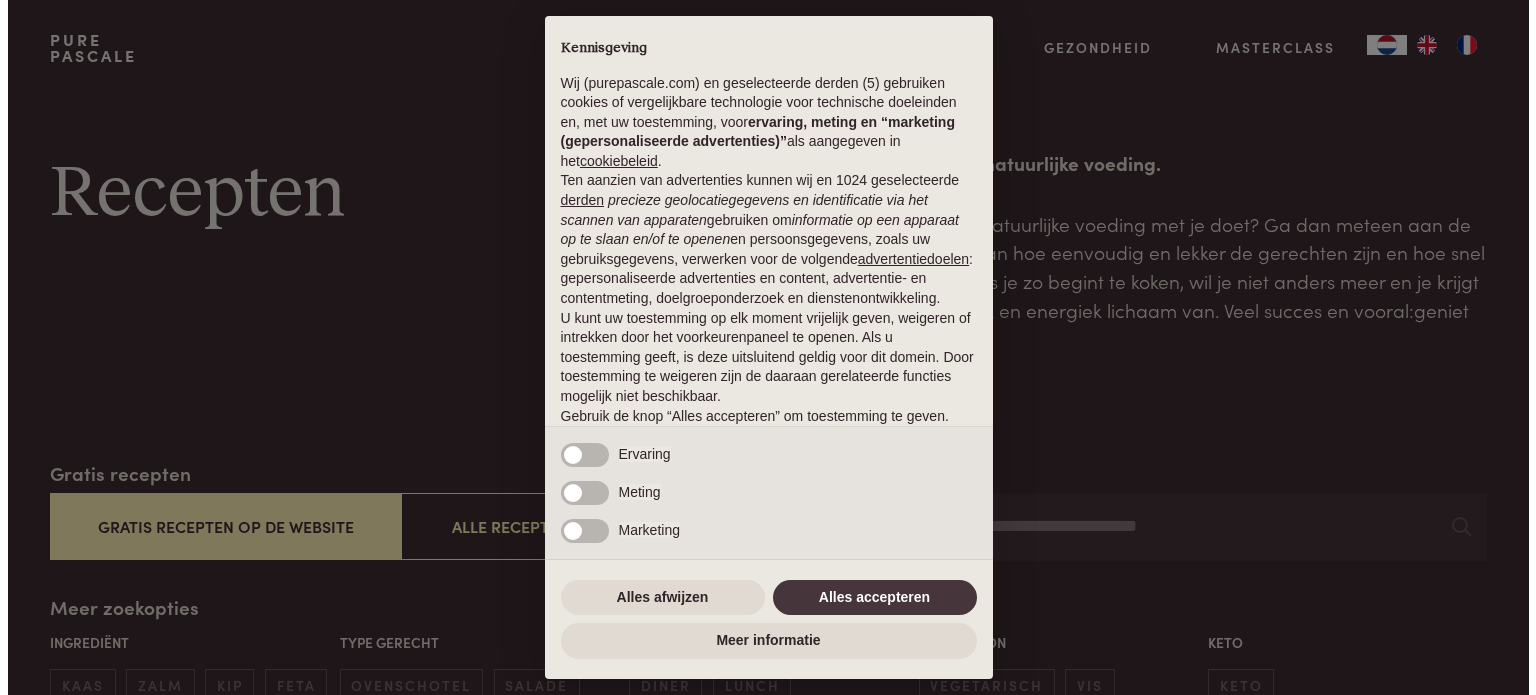 scroll, scrollTop: 0, scrollLeft: 0, axis: both 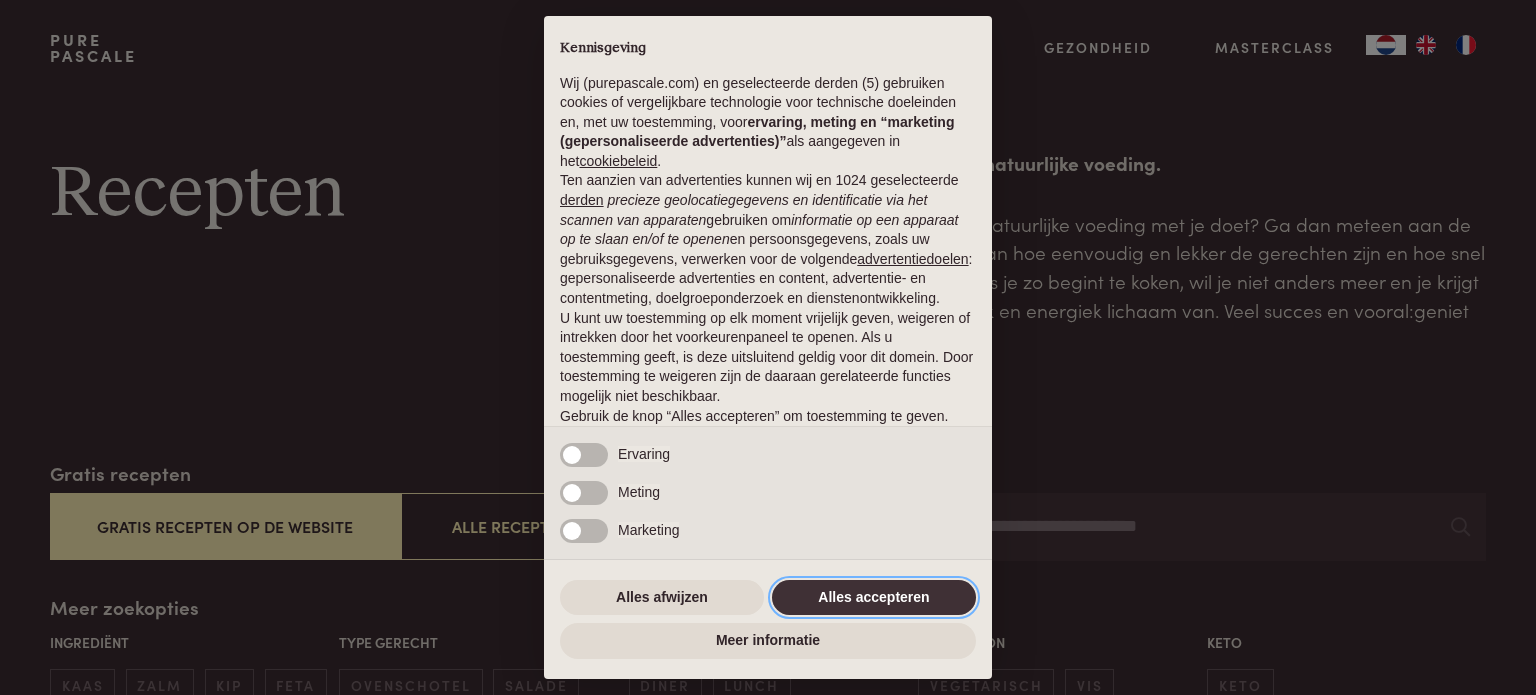 click on "Alles accepteren" at bounding box center (874, 598) 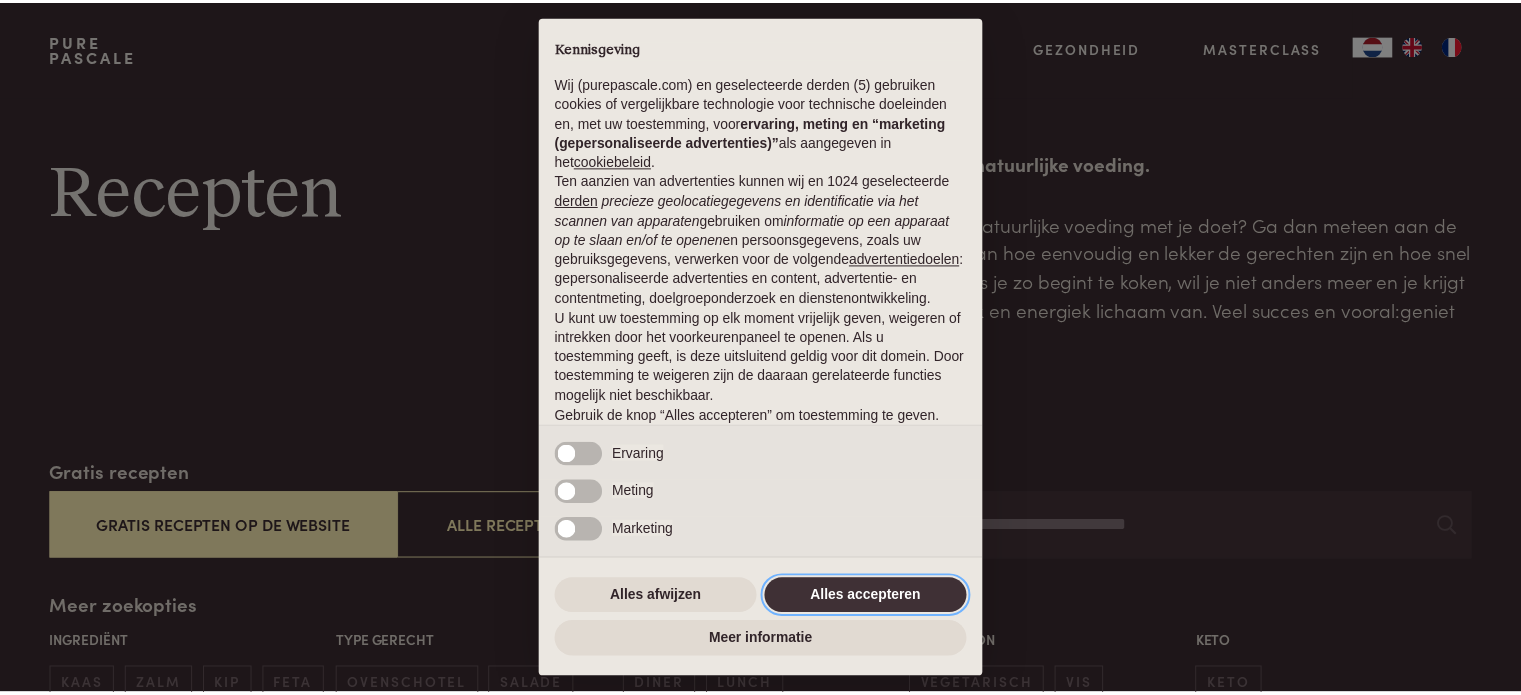 scroll, scrollTop: 108, scrollLeft: 0, axis: vertical 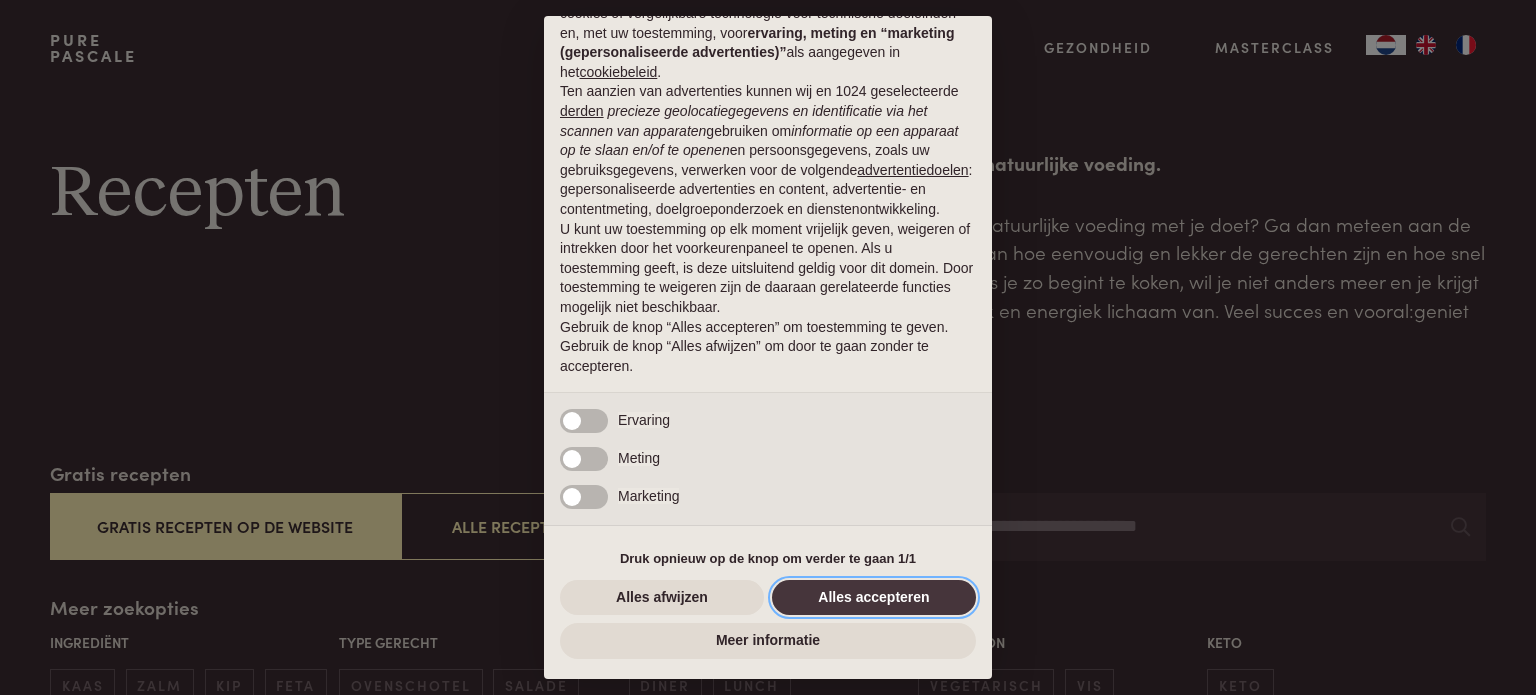 click on "Alles accepteren" at bounding box center [874, 598] 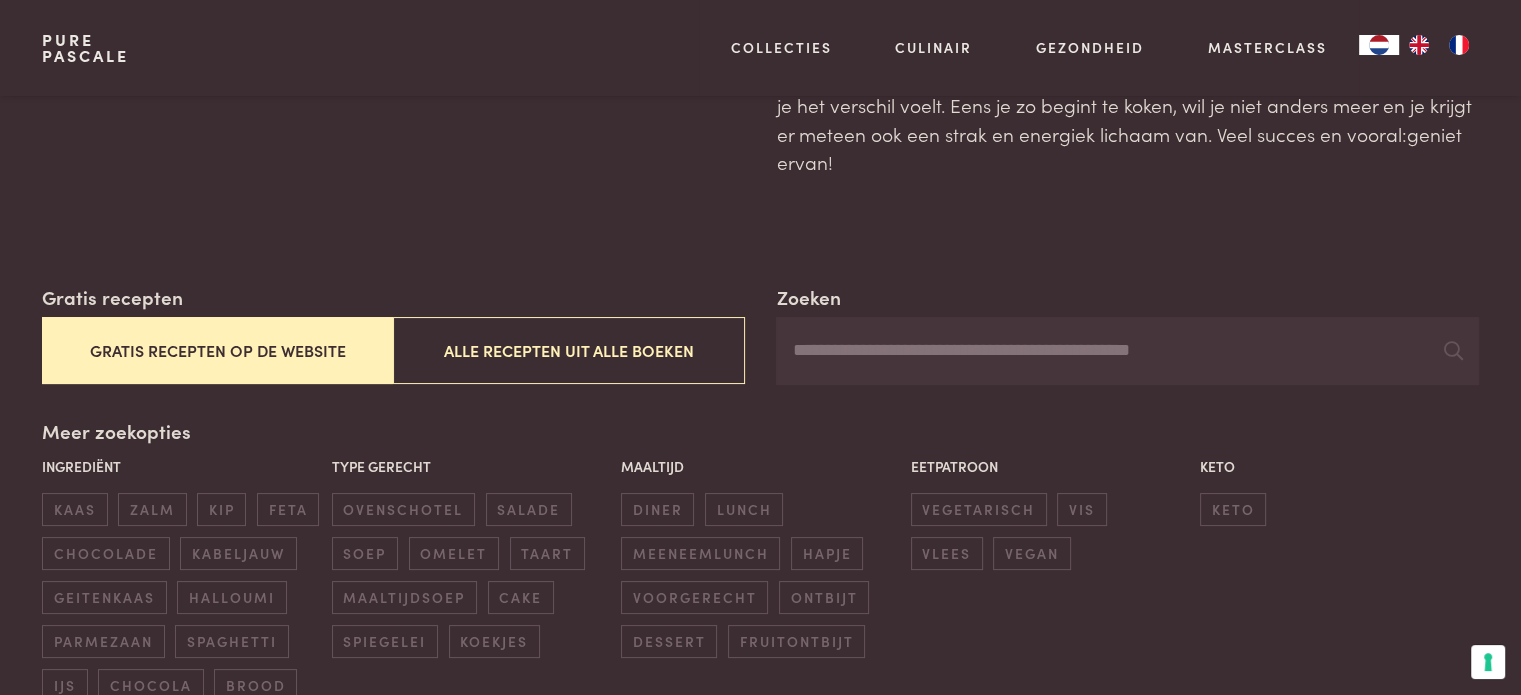 scroll, scrollTop: 175, scrollLeft: 0, axis: vertical 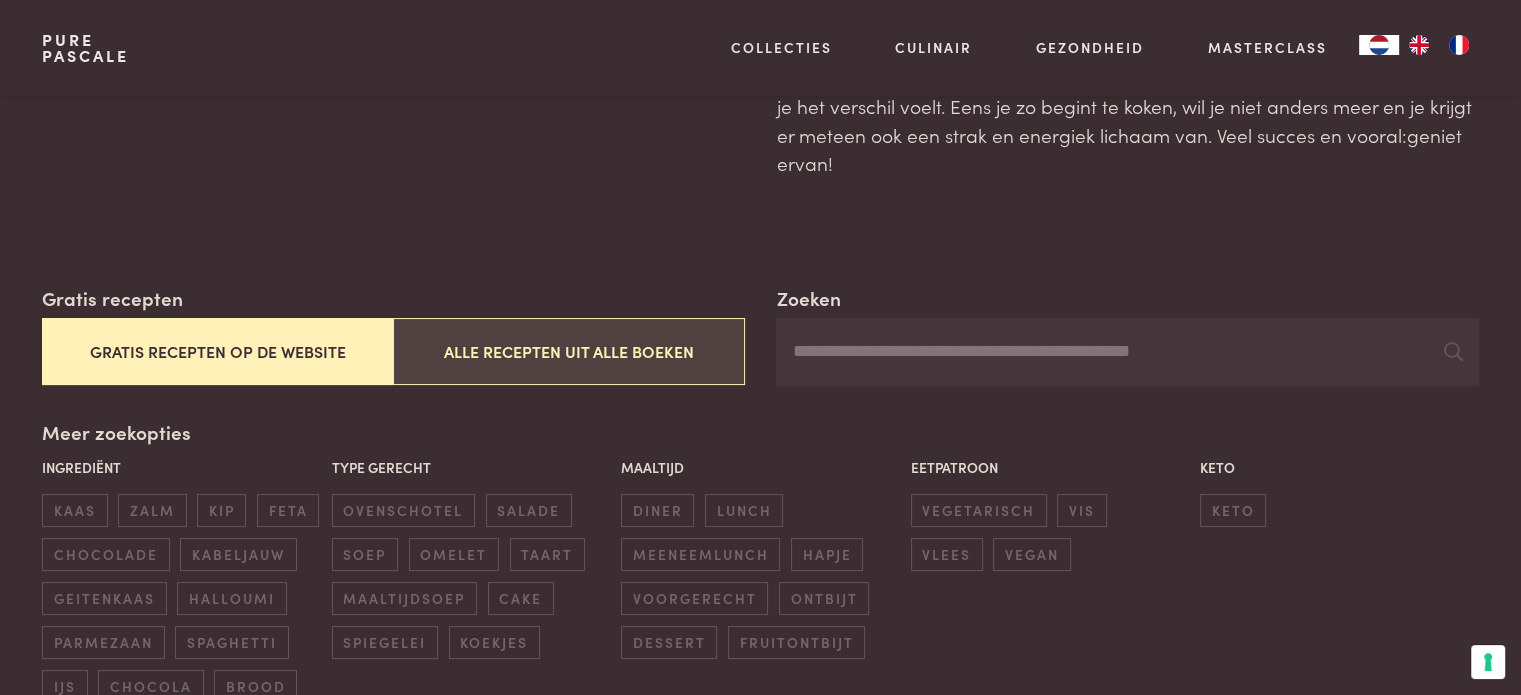 click on "Alle recepten uit alle boeken" at bounding box center (568, 351) 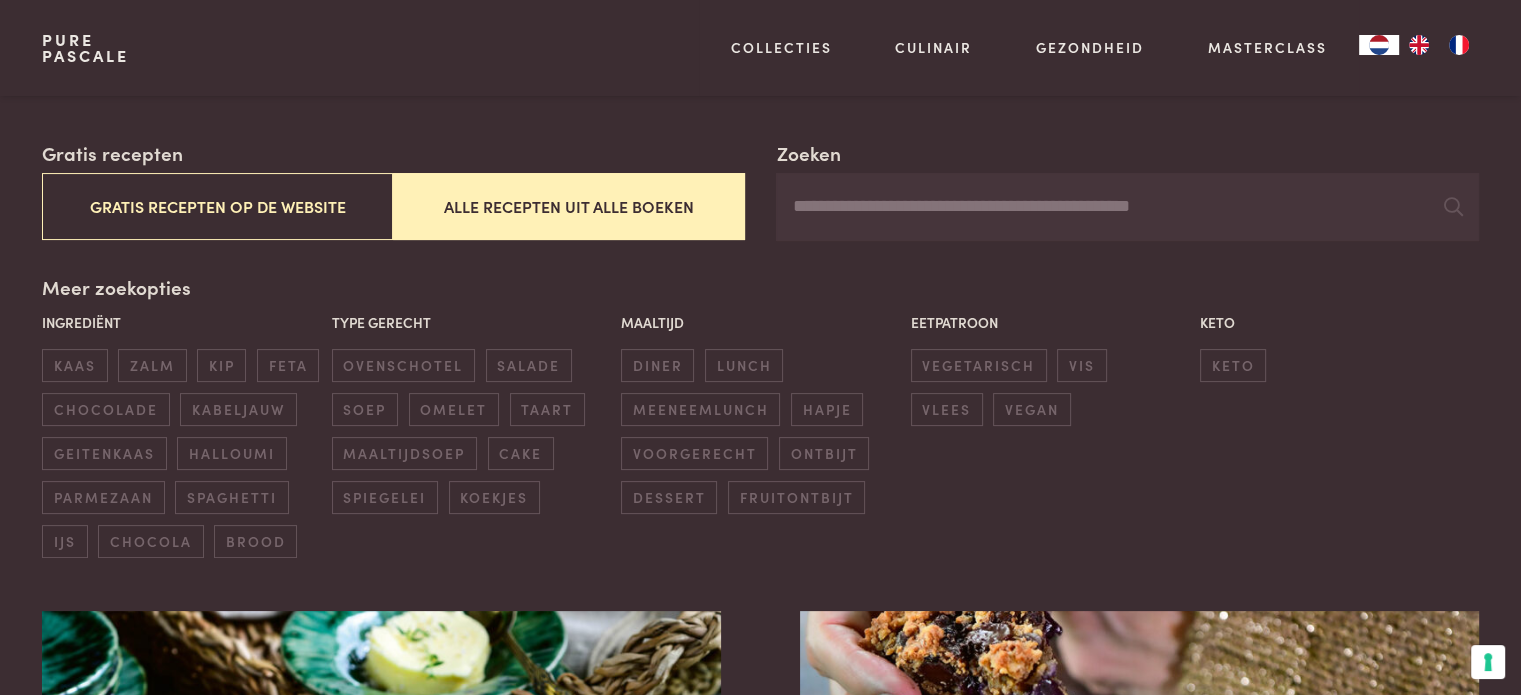 scroll, scrollTop: 307, scrollLeft: 0, axis: vertical 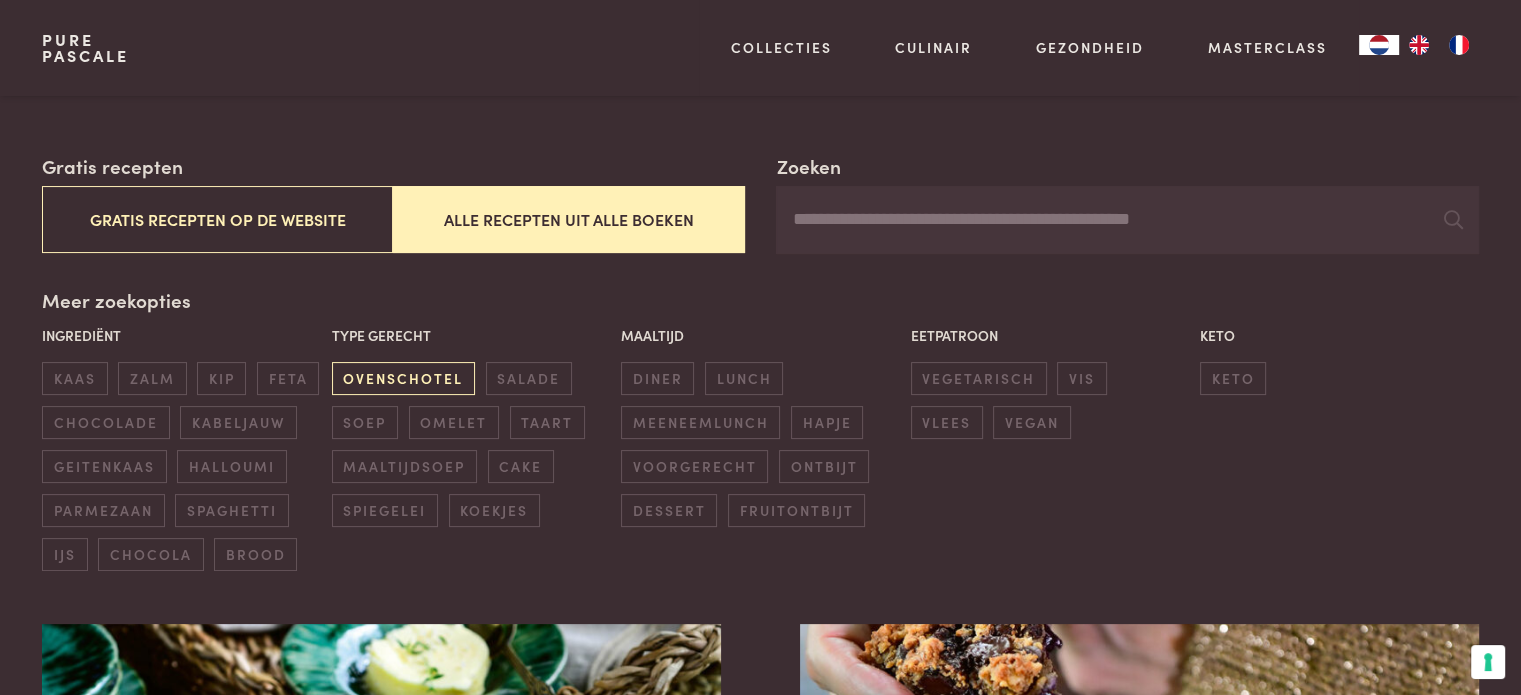 click on "ovenschotel" at bounding box center [403, 378] 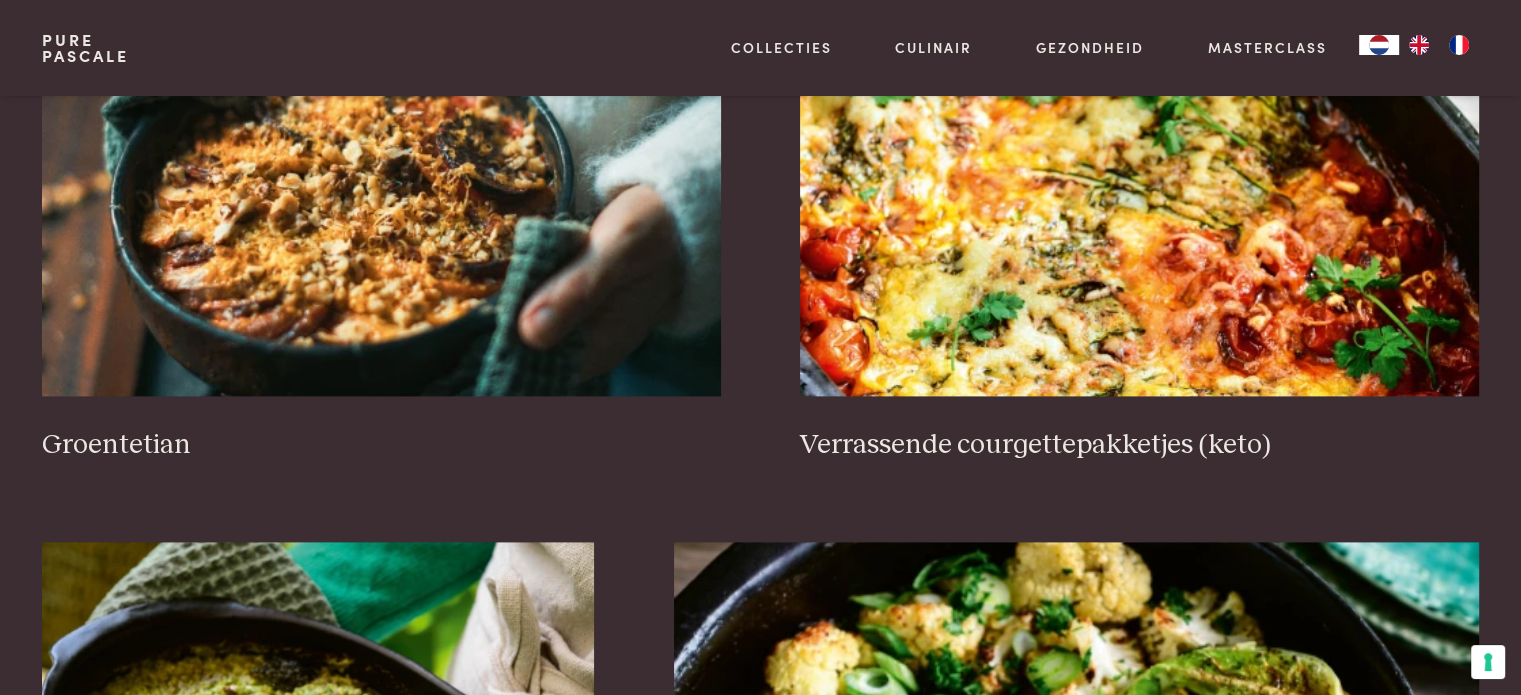 scroll, scrollTop: 2612, scrollLeft: 0, axis: vertical 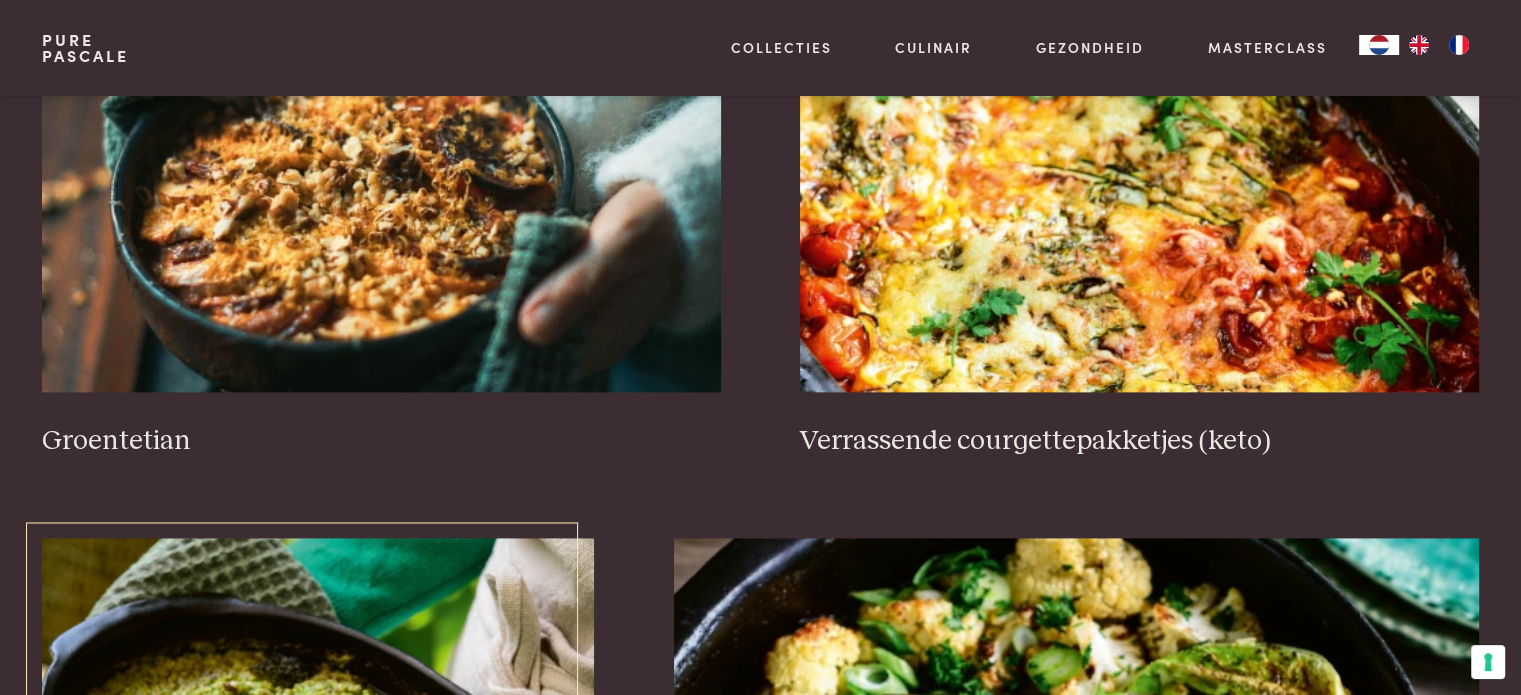 click at bounding box center (318, 738) 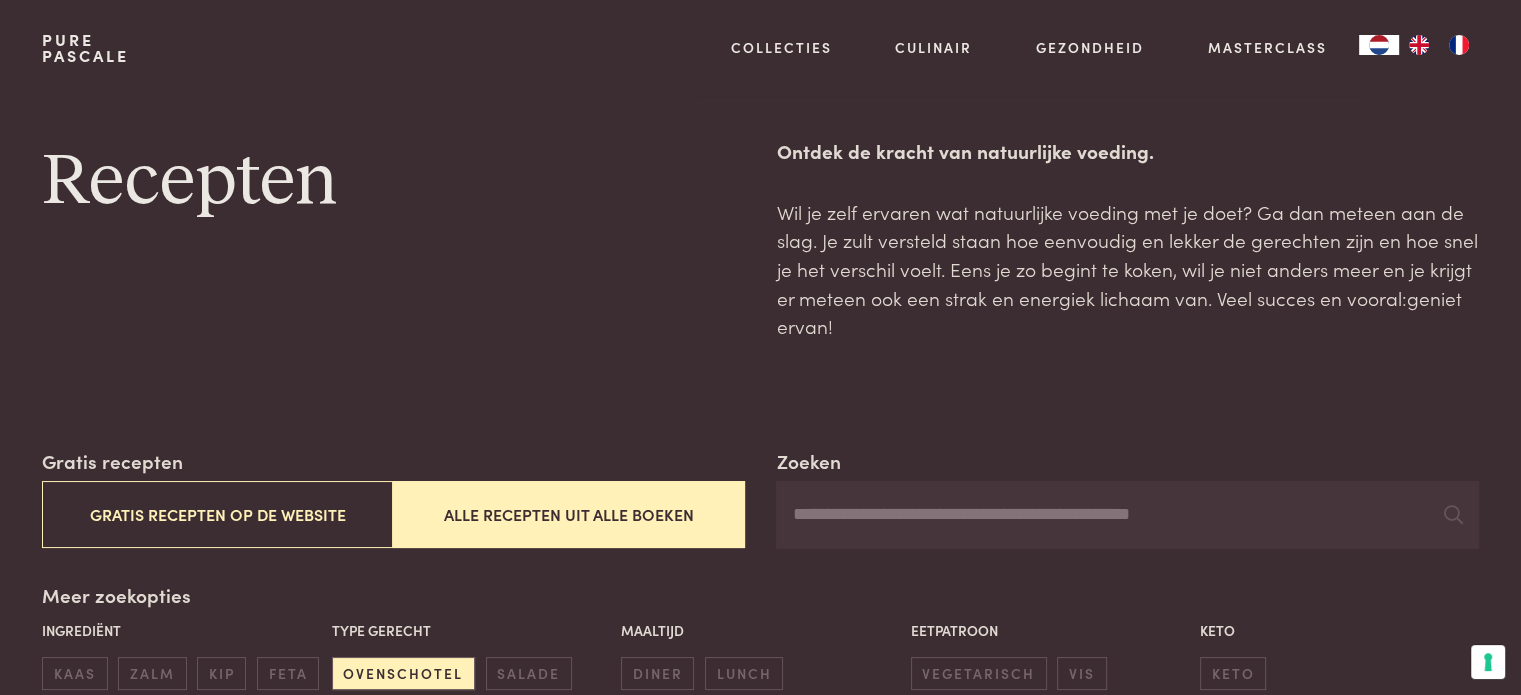 scroll, scrollTop: 0, scrollLeft: 0, axis: both 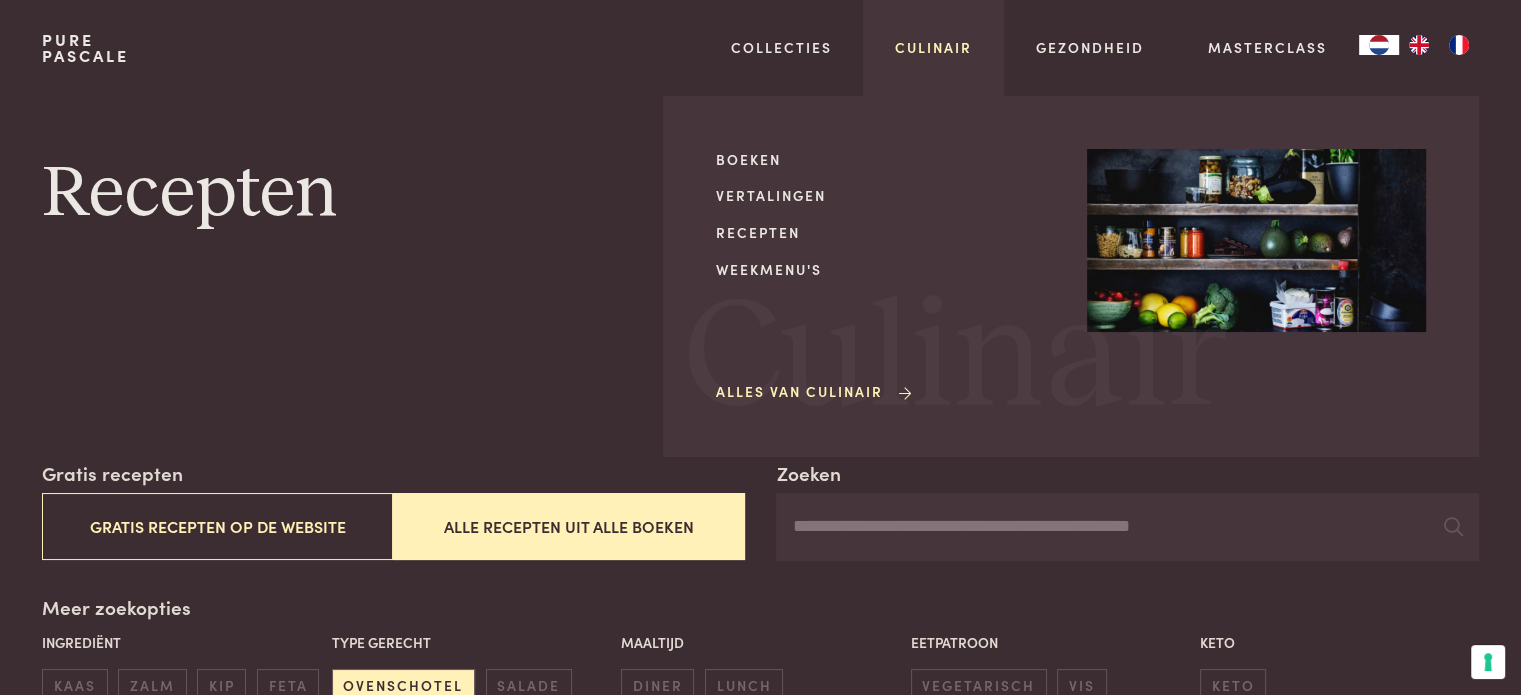 click on "Culinair" at bounding box center (933, 47) 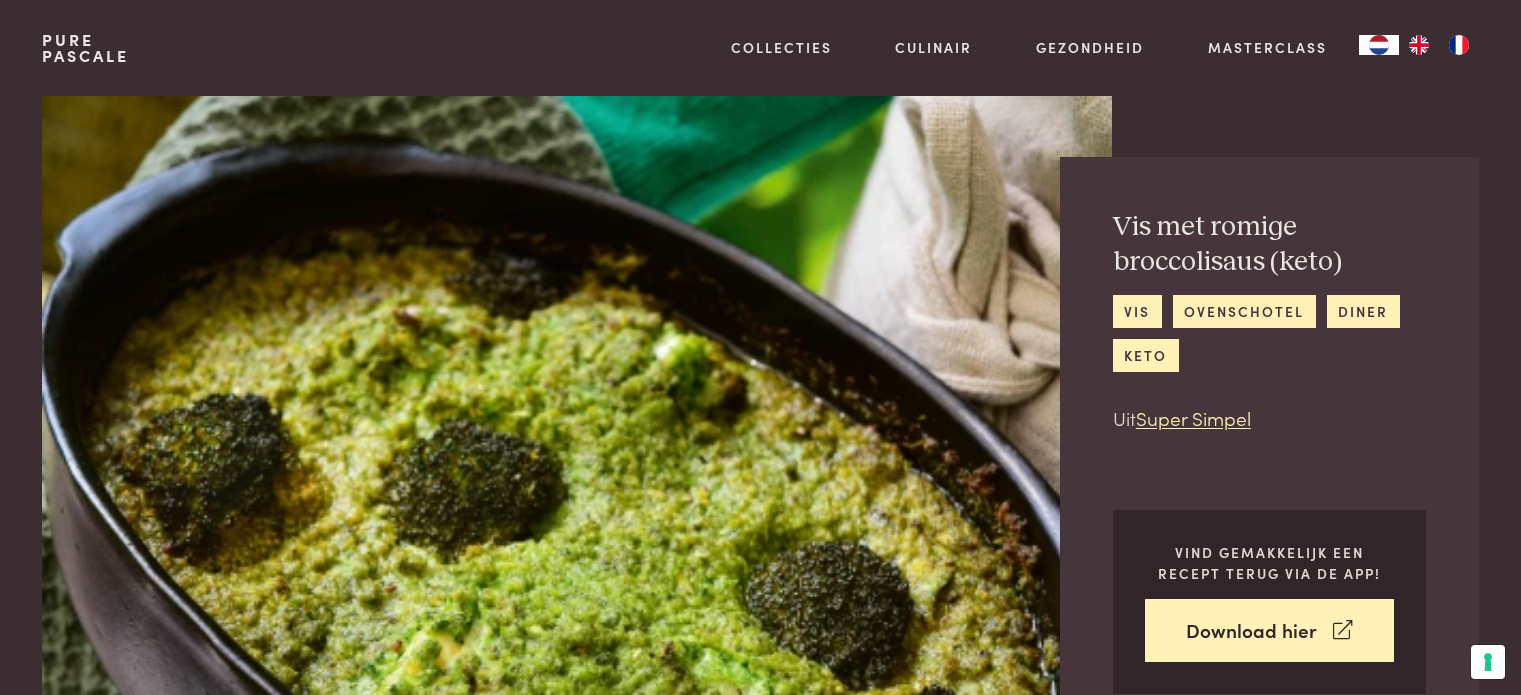 scroll, scrollTop: 0, scrollLeft: 0, axis: both 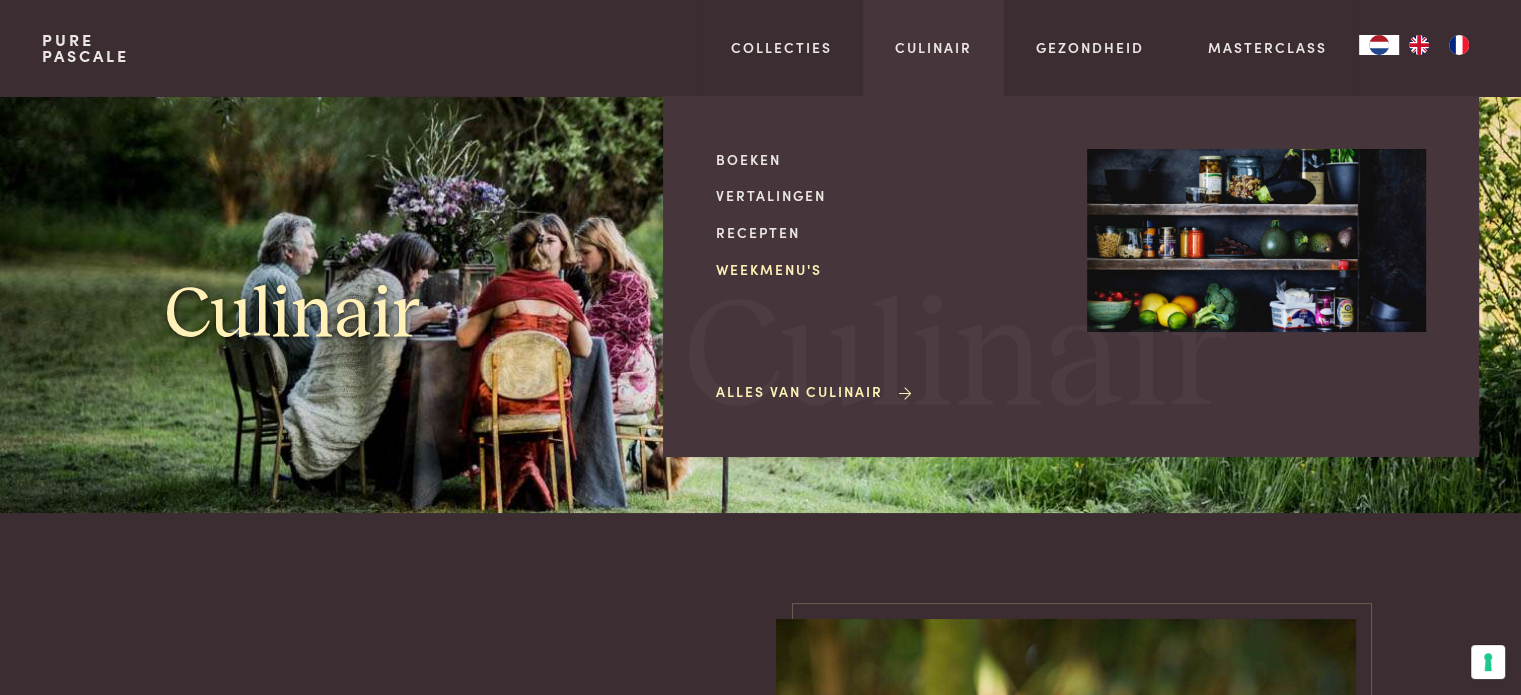click on "Weekmenu's" at bounding box center [885, 269] 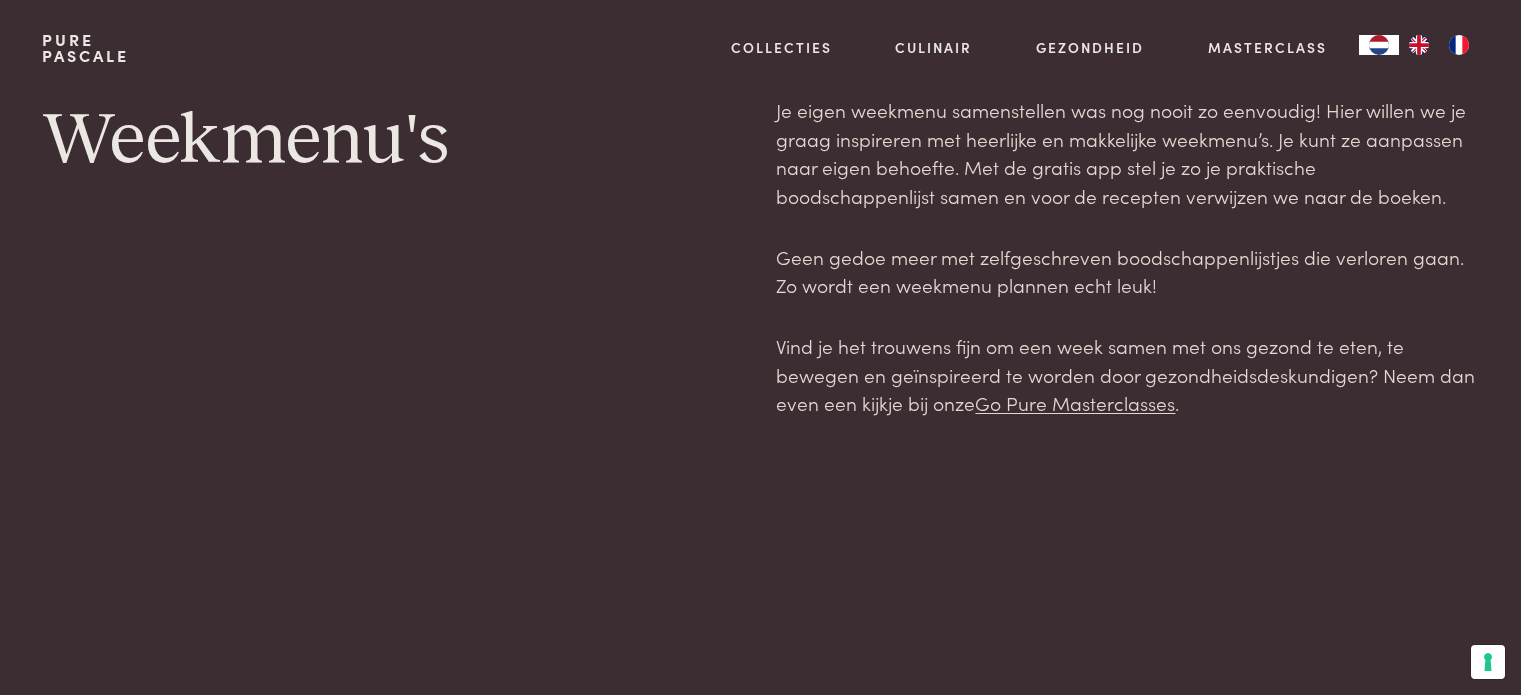scroll, scrollTop: 0, scrollLeft: 0, axis: both 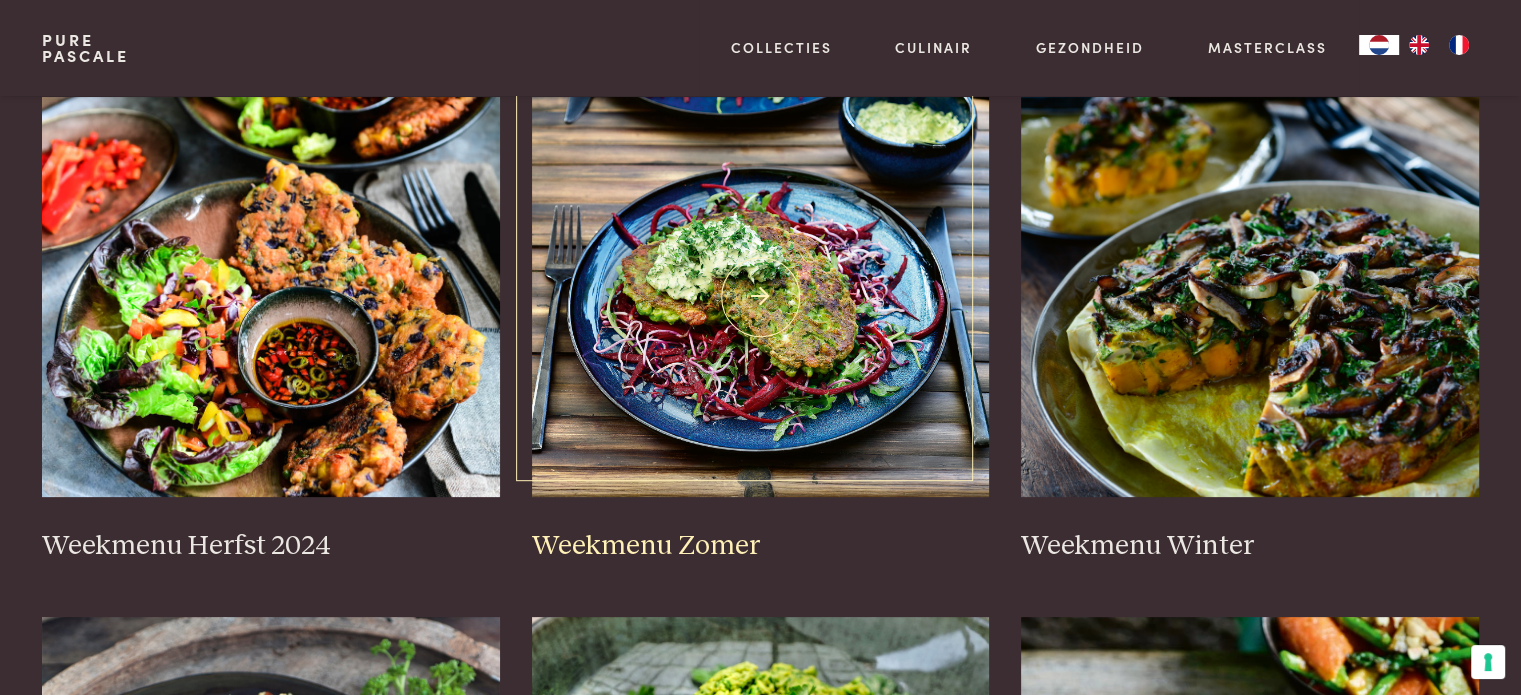 click at bounding box center [761, 297] 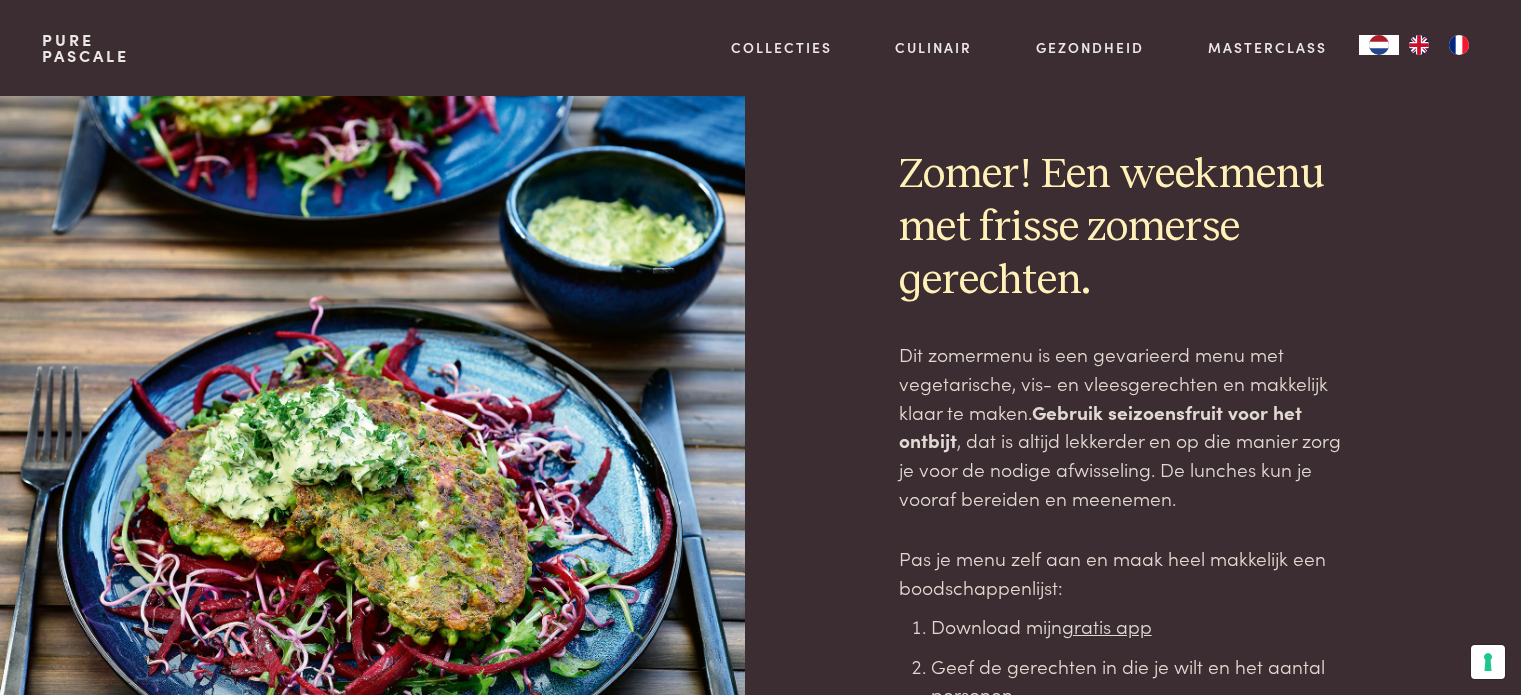 scroll, scrollTop: 0, scrollLeft: 0, axis: both 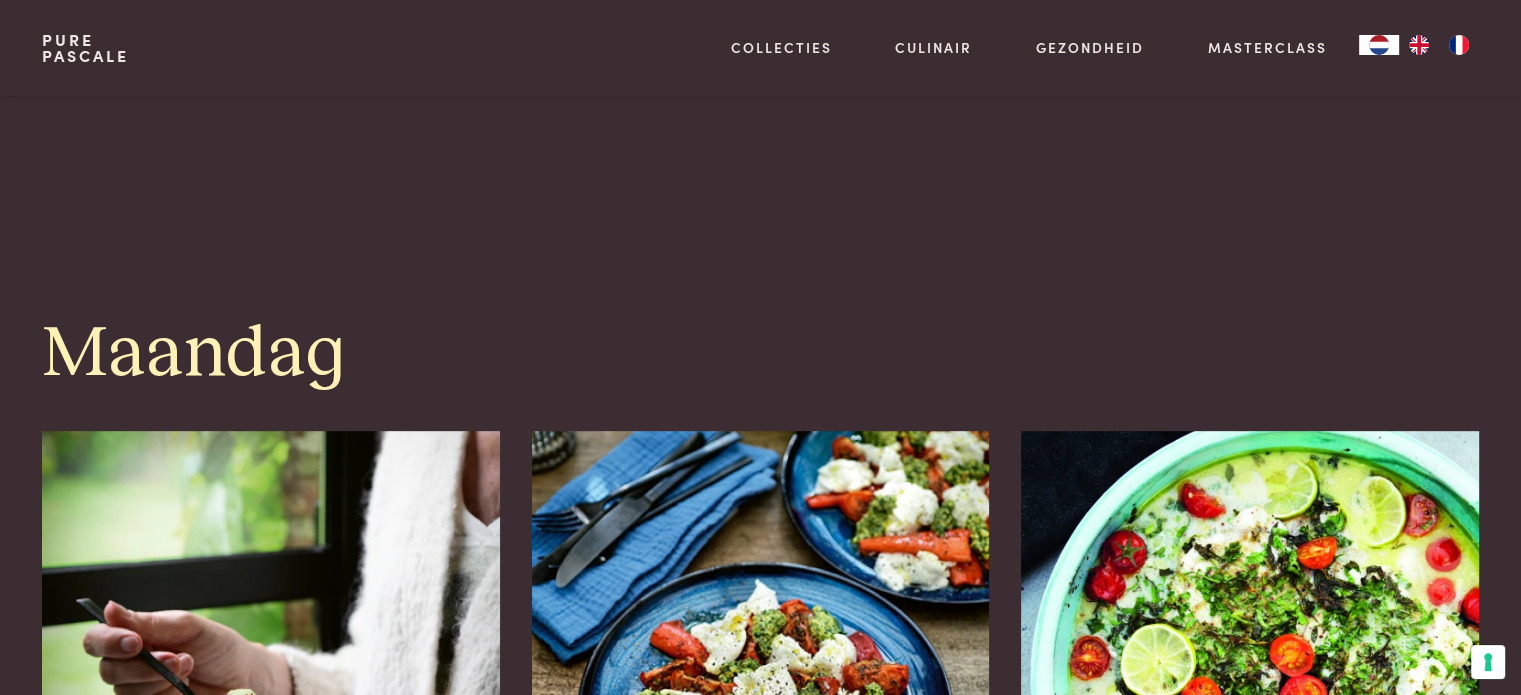 click on "Maandag       Ontbijt   Fruitontbijt     Lunch   Salade caprese (keto)     Avondmaal   Vis met kruiden, kokosmelk, limoen en tomaatjes (keto)     Dinsdag       Ontbijt   Fruitontbijt     Lunch   Koude soep van avocado en spinazie (keto)     Avondmaal   Spaghetti met snijboontjes en tomaatjes     Woensdag       Ontbijt   Fruitontbijt     Lunch   Ricotta-kaastaart met groene asperges (keto)     Avondmaal   Kip met citroen, olijven en tomaten     Donderdag       Ontbijt   Fruitontbijt     Lunch   Quinoa met tomaatjes, verse kruiden en nootjes     Avondmaal   Hamburger van doperwten en feta met een salade     Vrijdag       Ontbijt   Fruitontbijt     Lunch   Gebakken courgettes met parmezaan (keto)     Avondmaal   Kort gebakken zalm met soja en citroen geserveerd met spinazie (keto)     Zaterdag       Ontbijt   Omelet caprese (met mozzarella, tomaatjes en basilicum) (keto)     Lunch   Meloen met parmaham en truffelolie     Avondmaal   Filet pur met een salade (keto)     Zondag       Ontbijt       Lunch" at bounding box center (761, 3009) 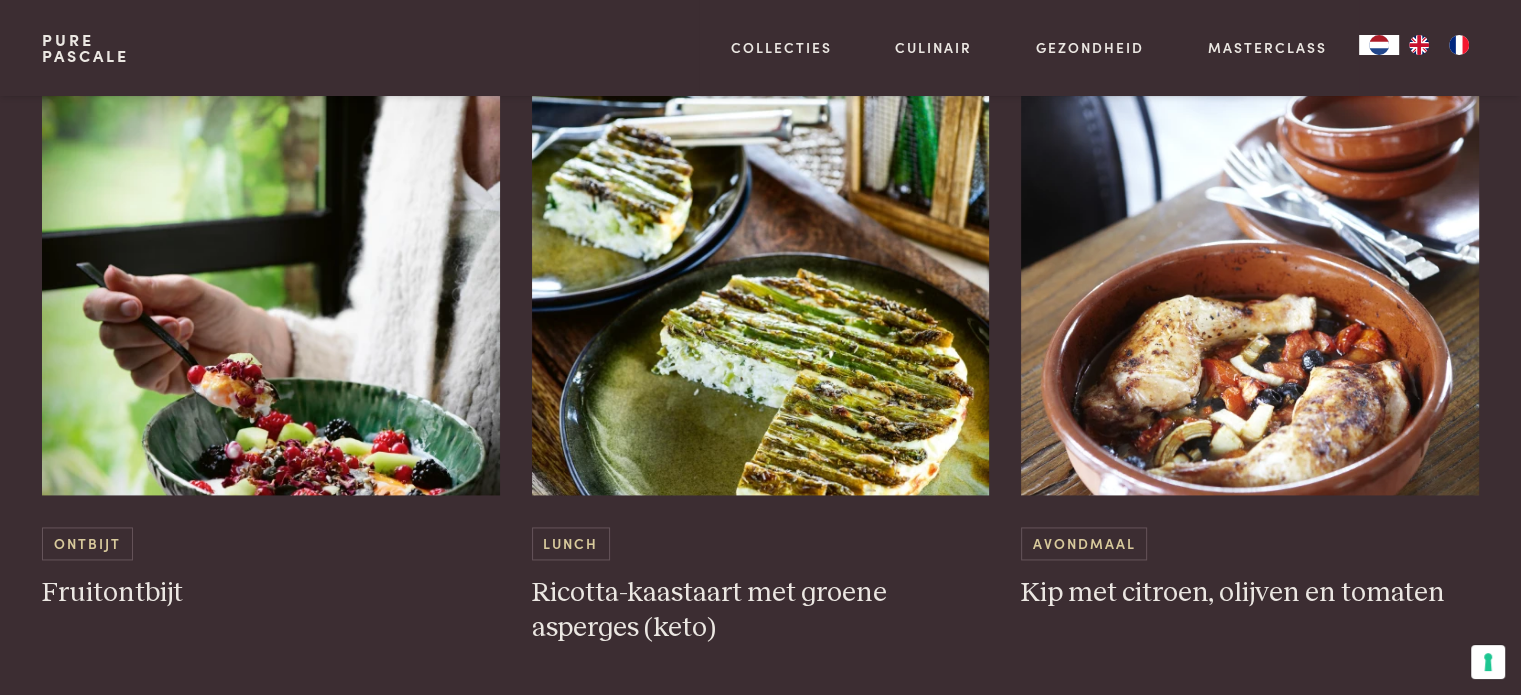 scroll, scrollTop: 2786, scrollLeft: 0, axis: vertical 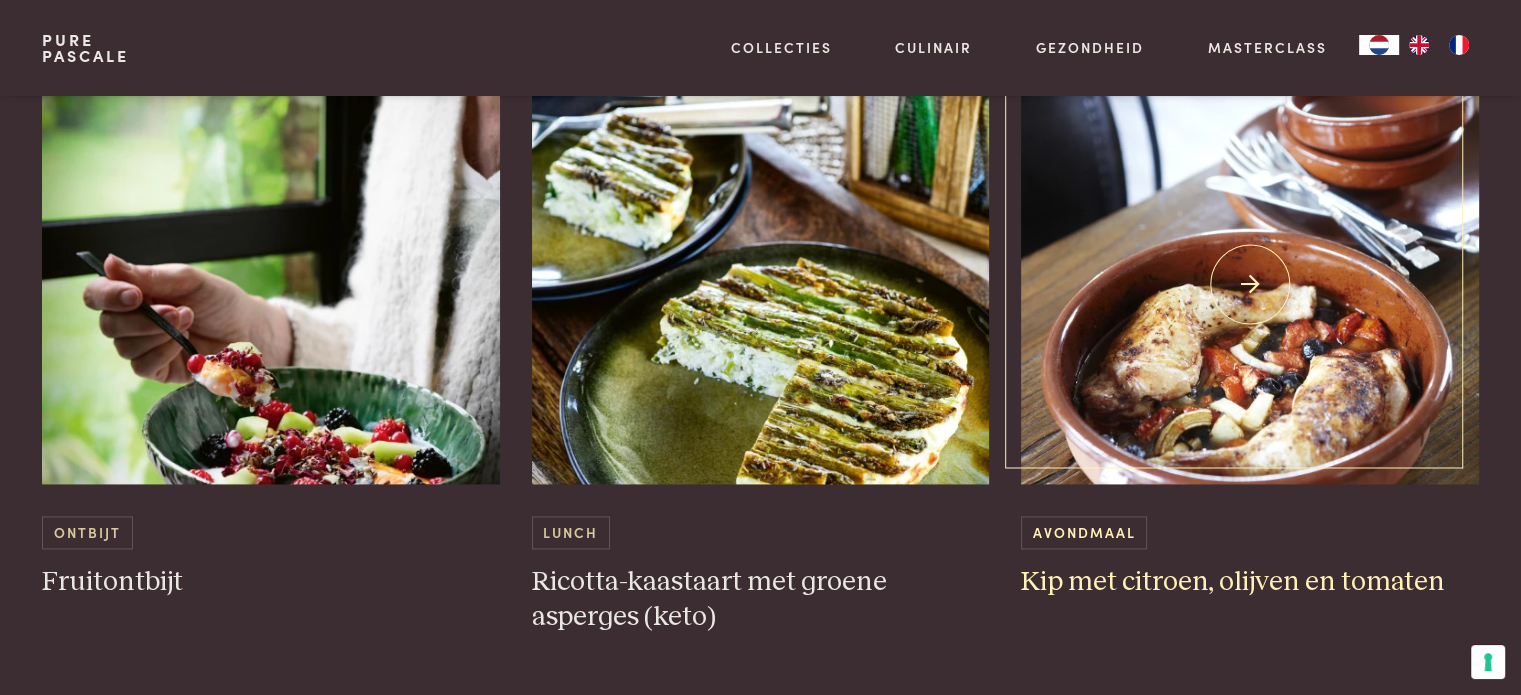 click at bounding box center [1250, 284] 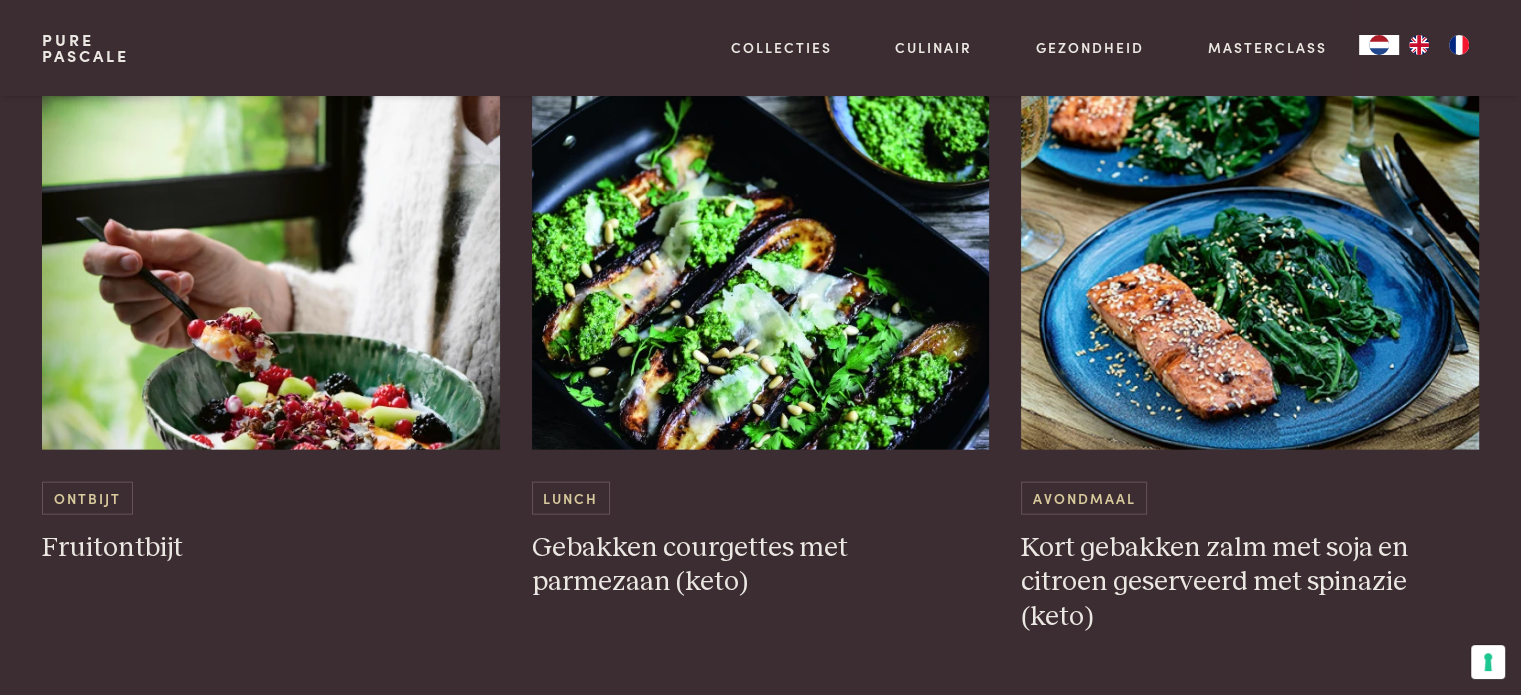 scroll, scrollTop: 4420, scrollLeft: 0, axis: vertical 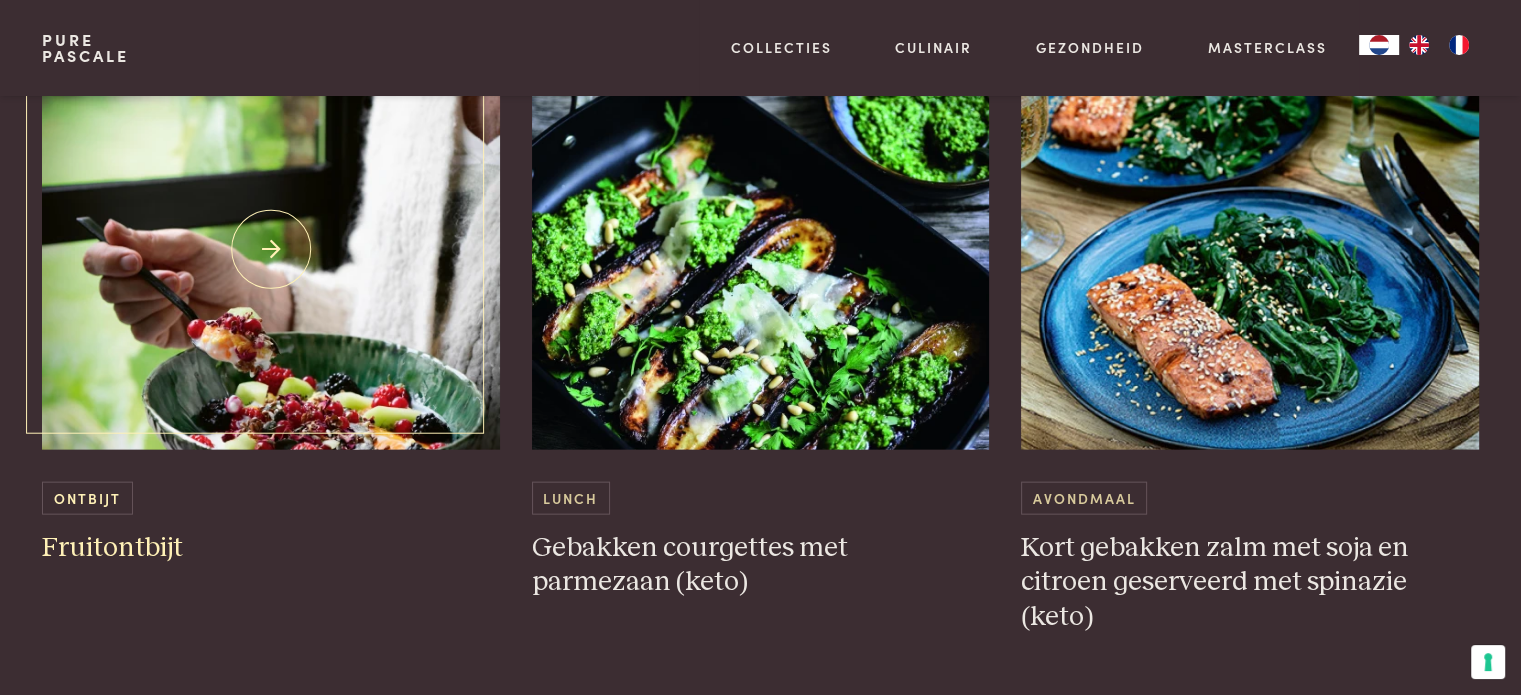 click at bounding box center [271, 250] 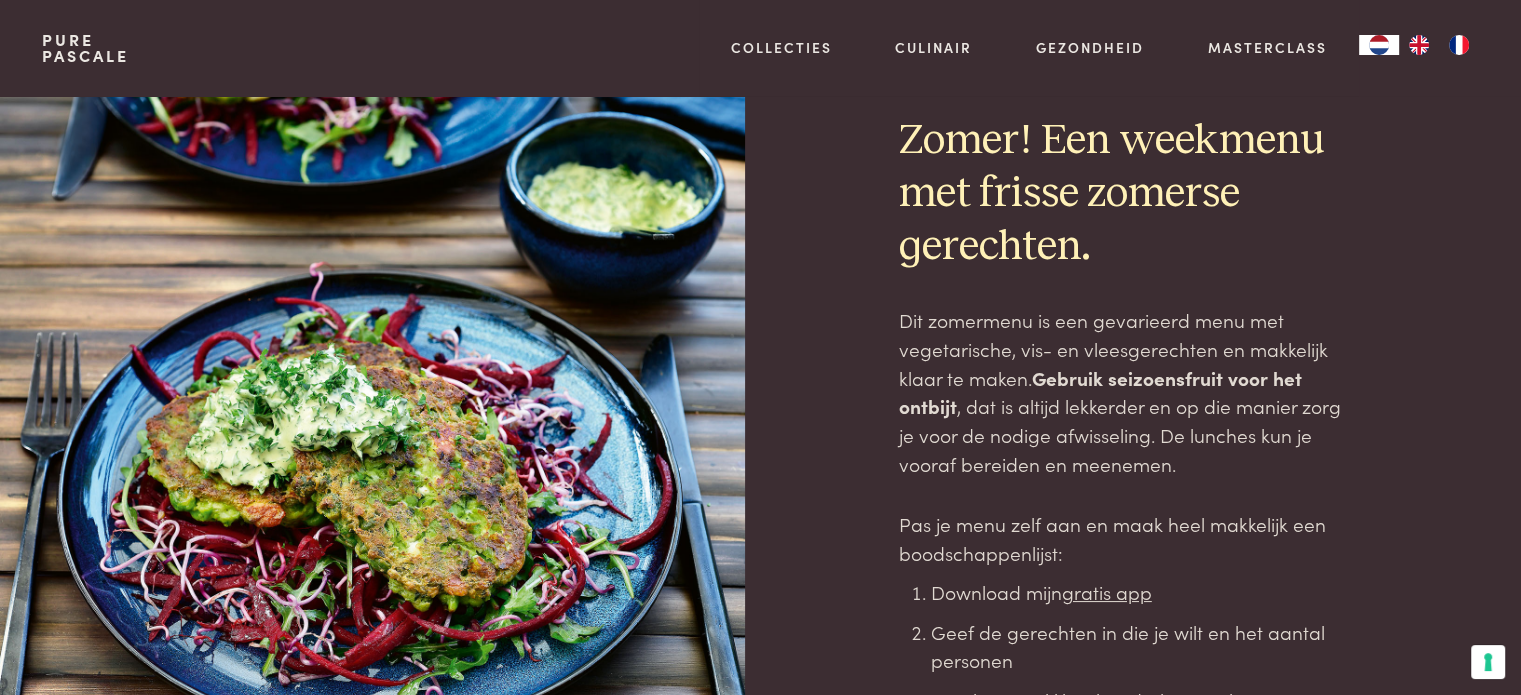 scroll, scrollTop: 0, scrollLeft: 0, axis: both 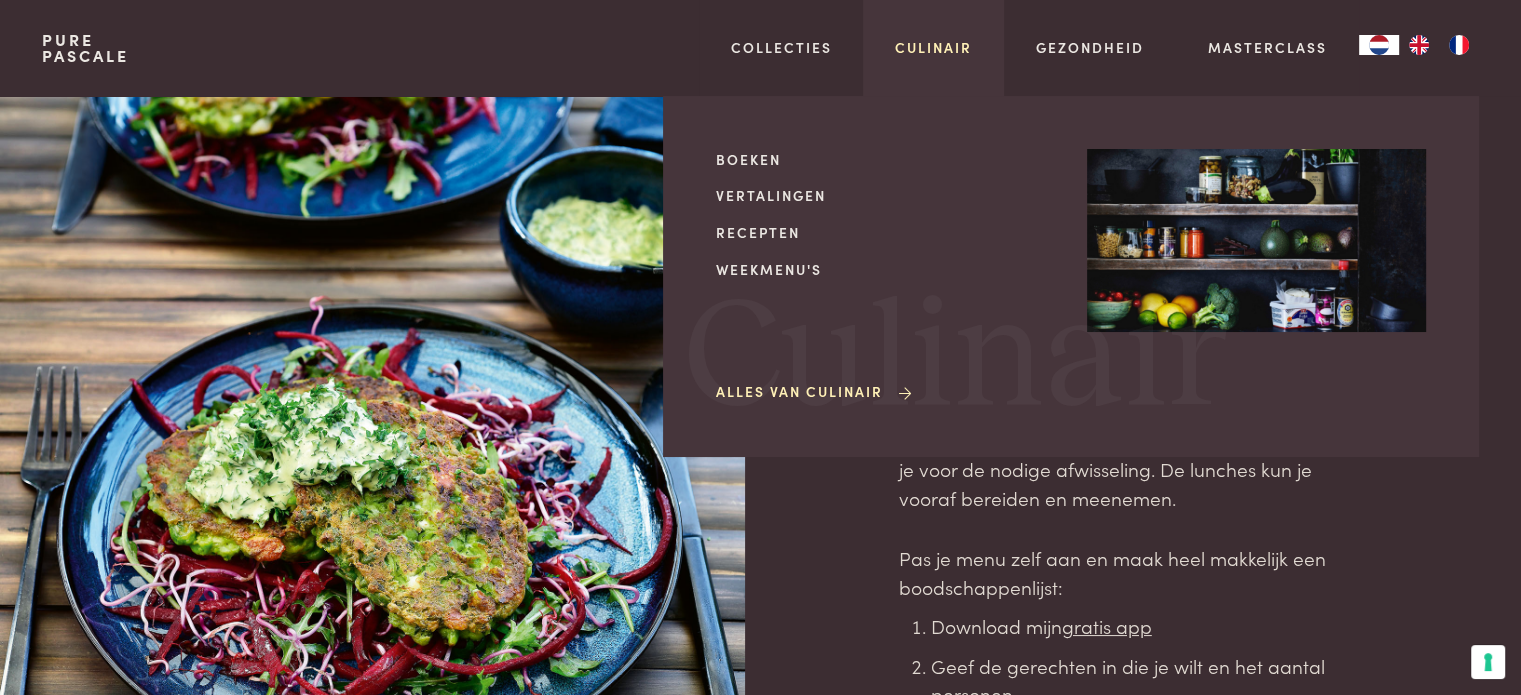 click on "Culinair" at bounding box center (933, 47) 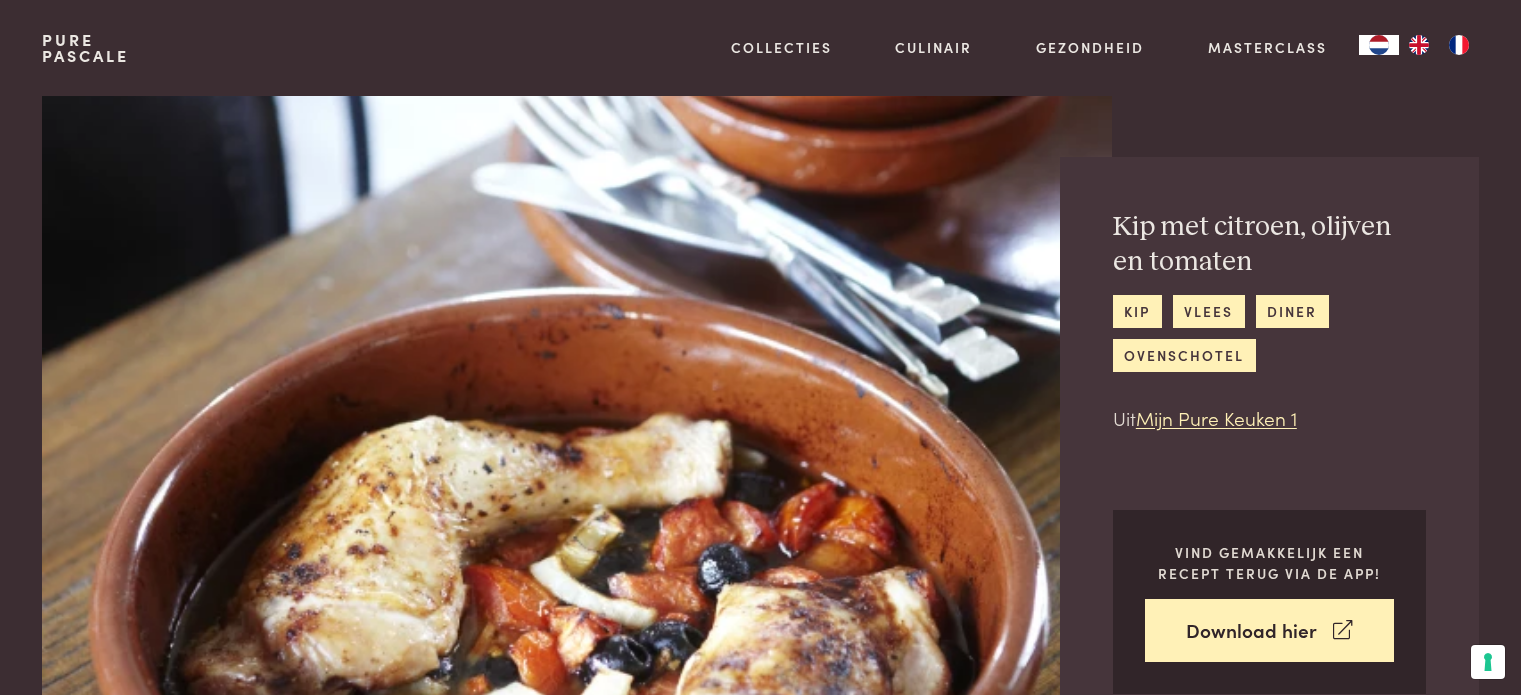 scroll, scrollTop: 0, scrollLeft: 0, axis: both 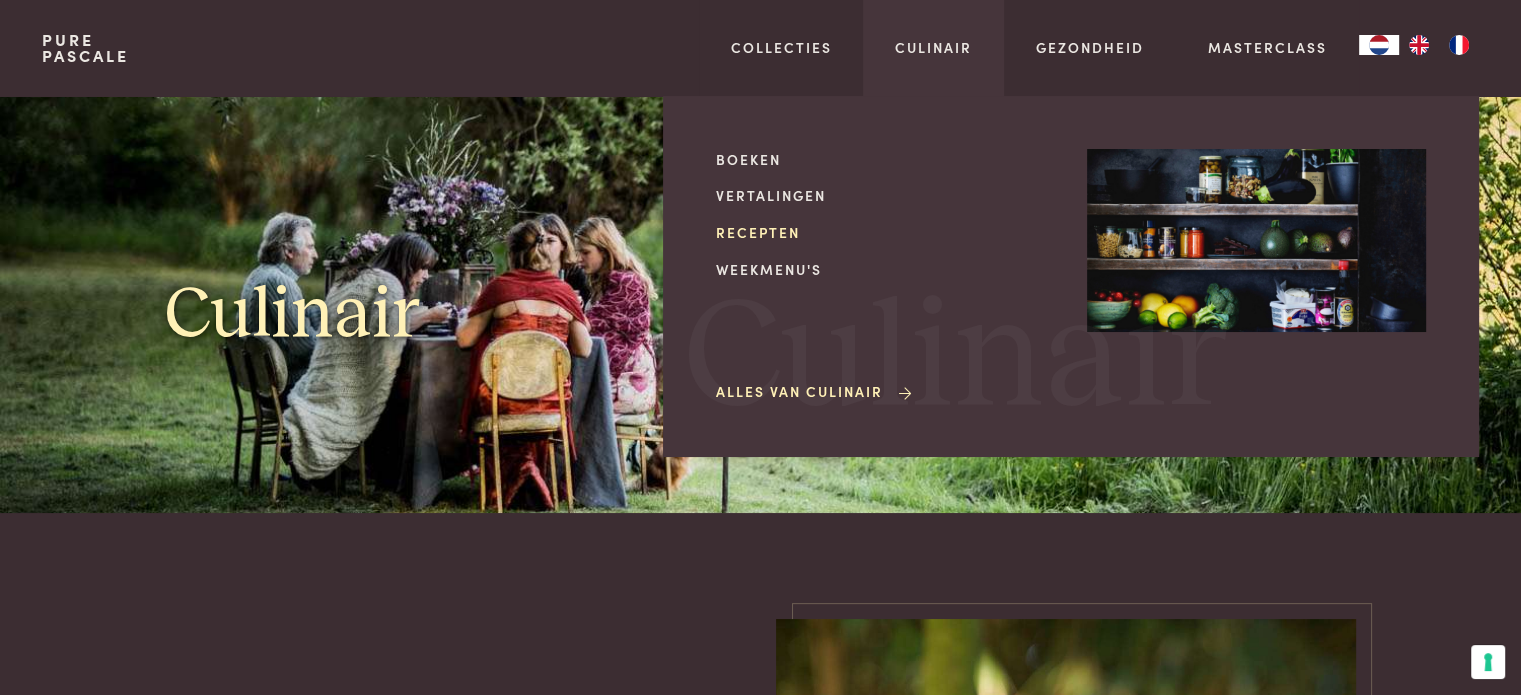 click on "Recepten" at bounding box center [885, 232] 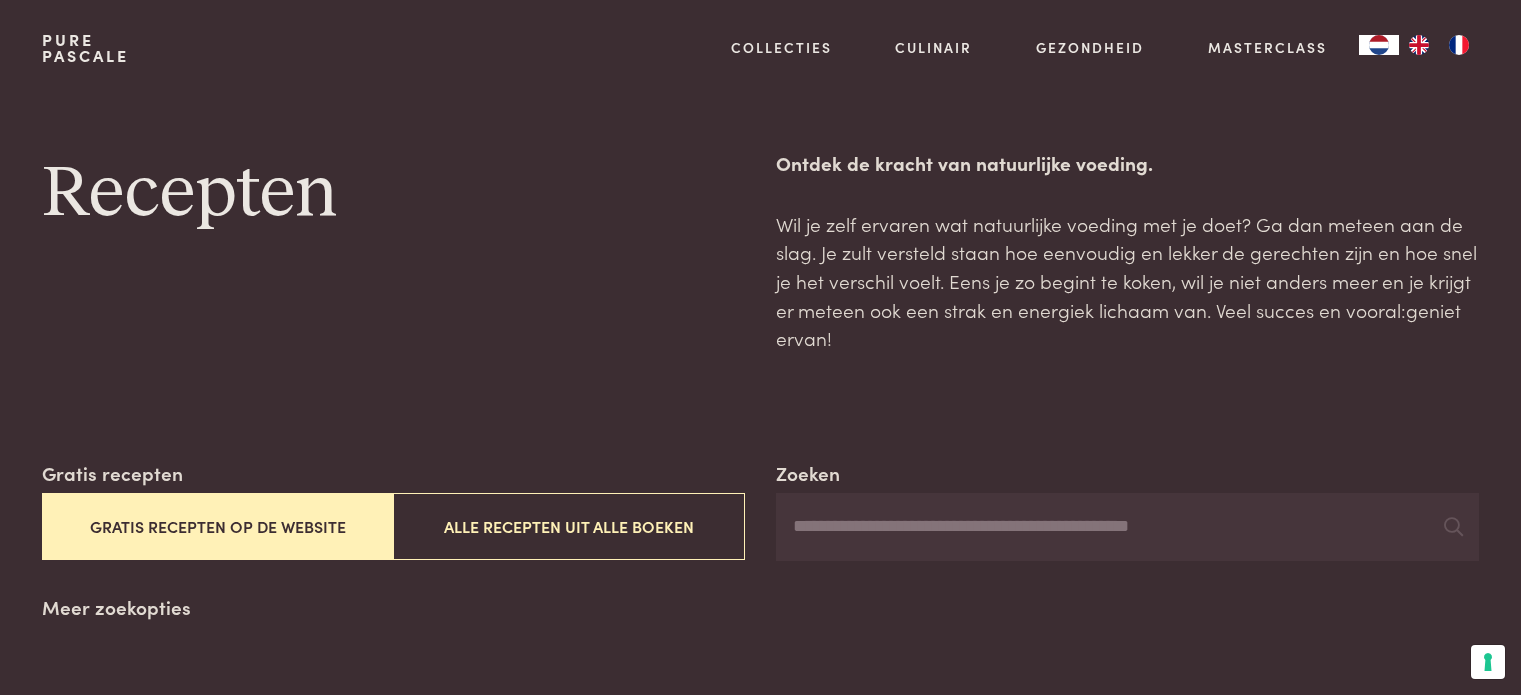 scroll, scrollTop: 0, scrollLeft: 0, axis: both 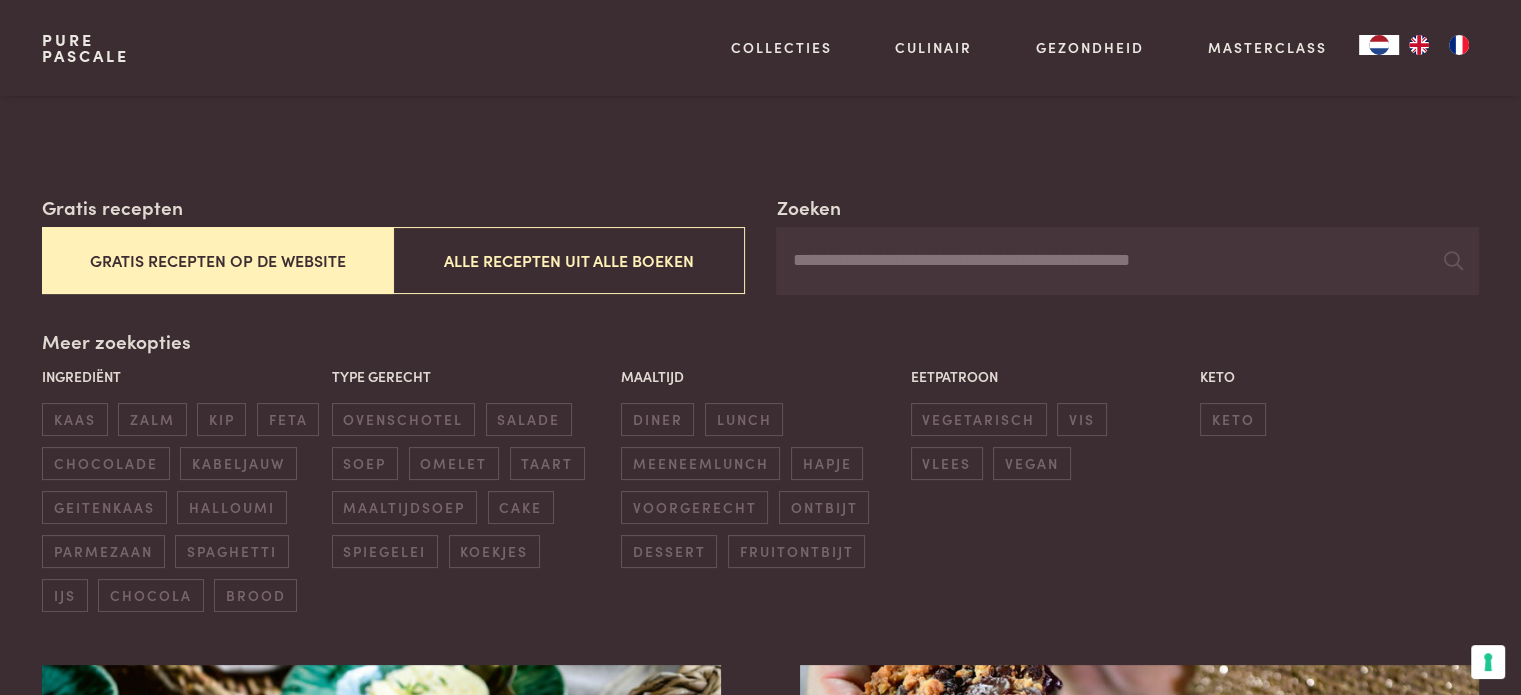 drag, startPoint x: 0, startPoint y: 0, endPoint x: 663, endPoint y: 99, distance: 670.35065 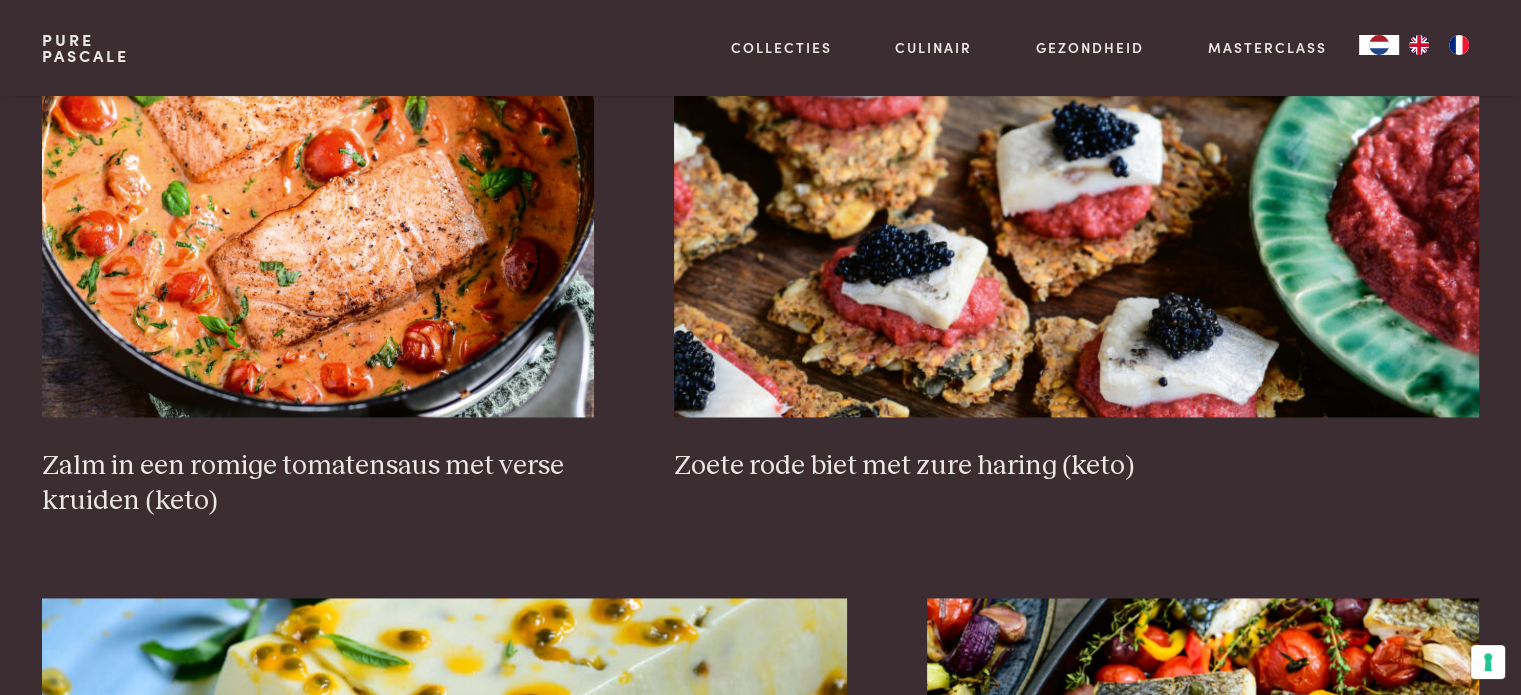 scroll, scrollTop: 3106, scrollLeft: 0, axis: vertical 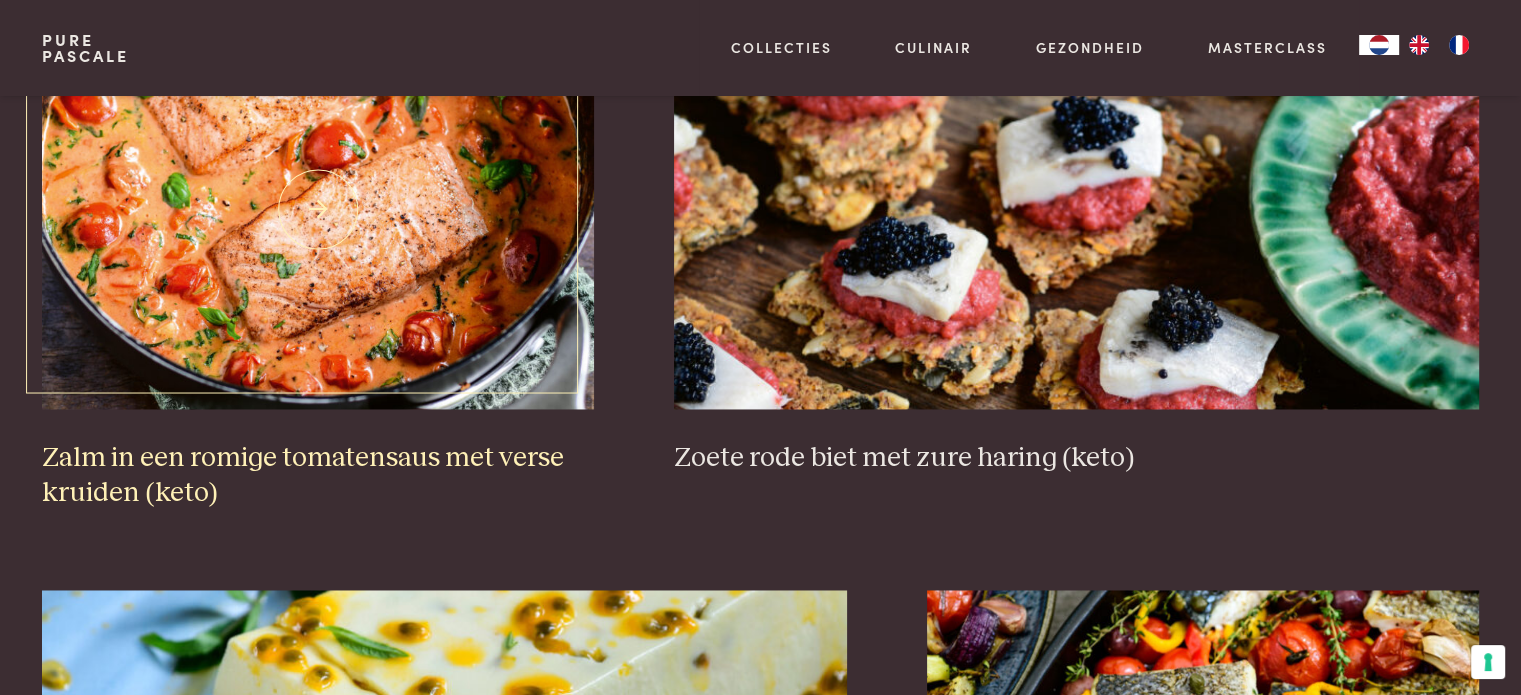 click at bounding box center [318, 209] 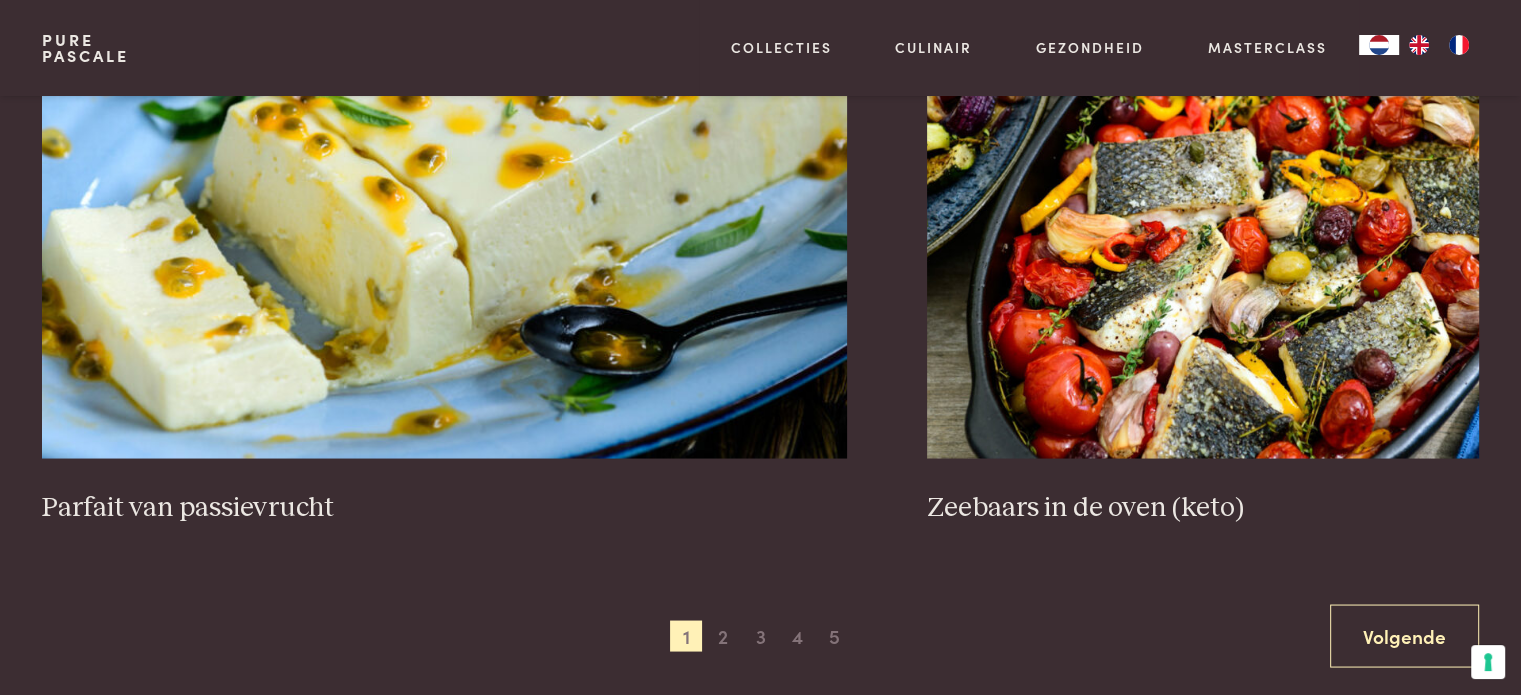 scroll, scrollTop: 3648, scrollLeft: 0, axis: vertical 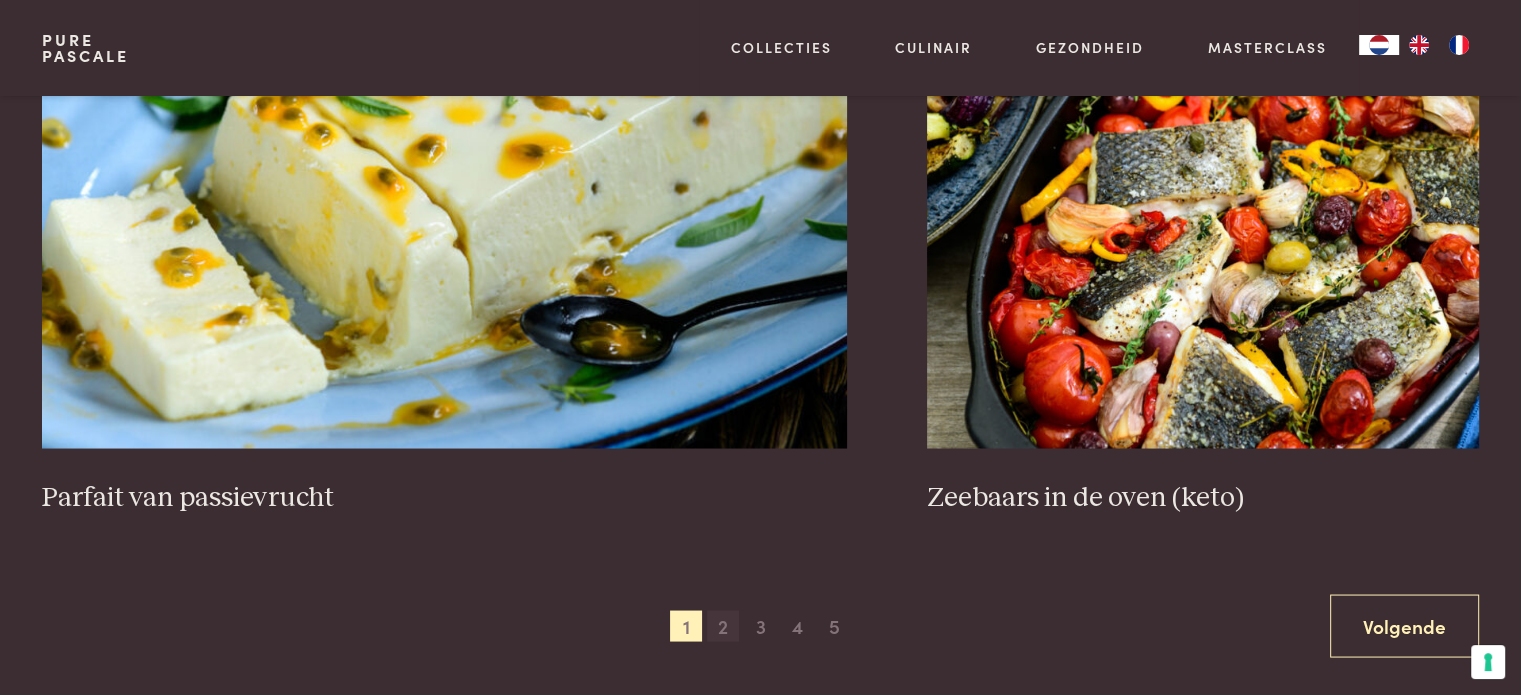 click on "2" at bounding box center [723, 626] 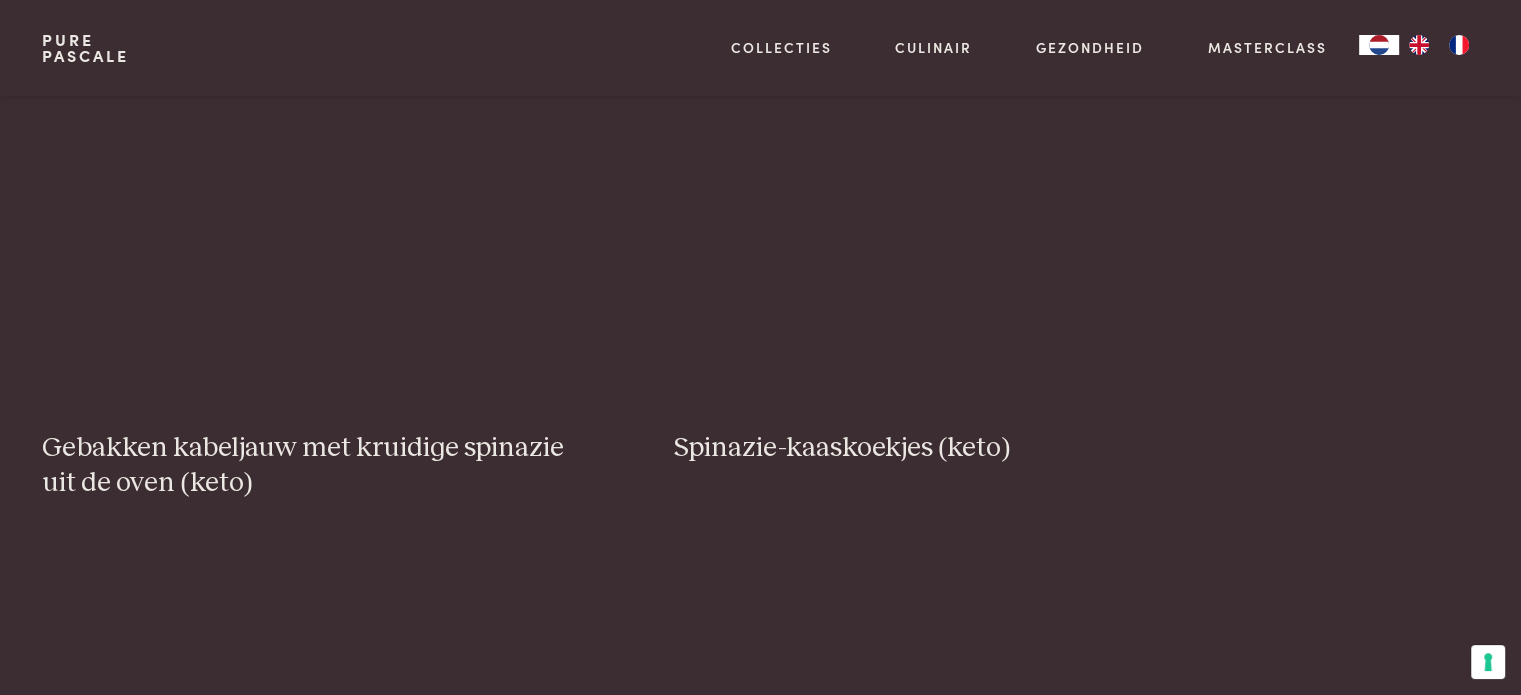 scroll, scrollTop: 3126, scrollLeft: 0, axis: vertical 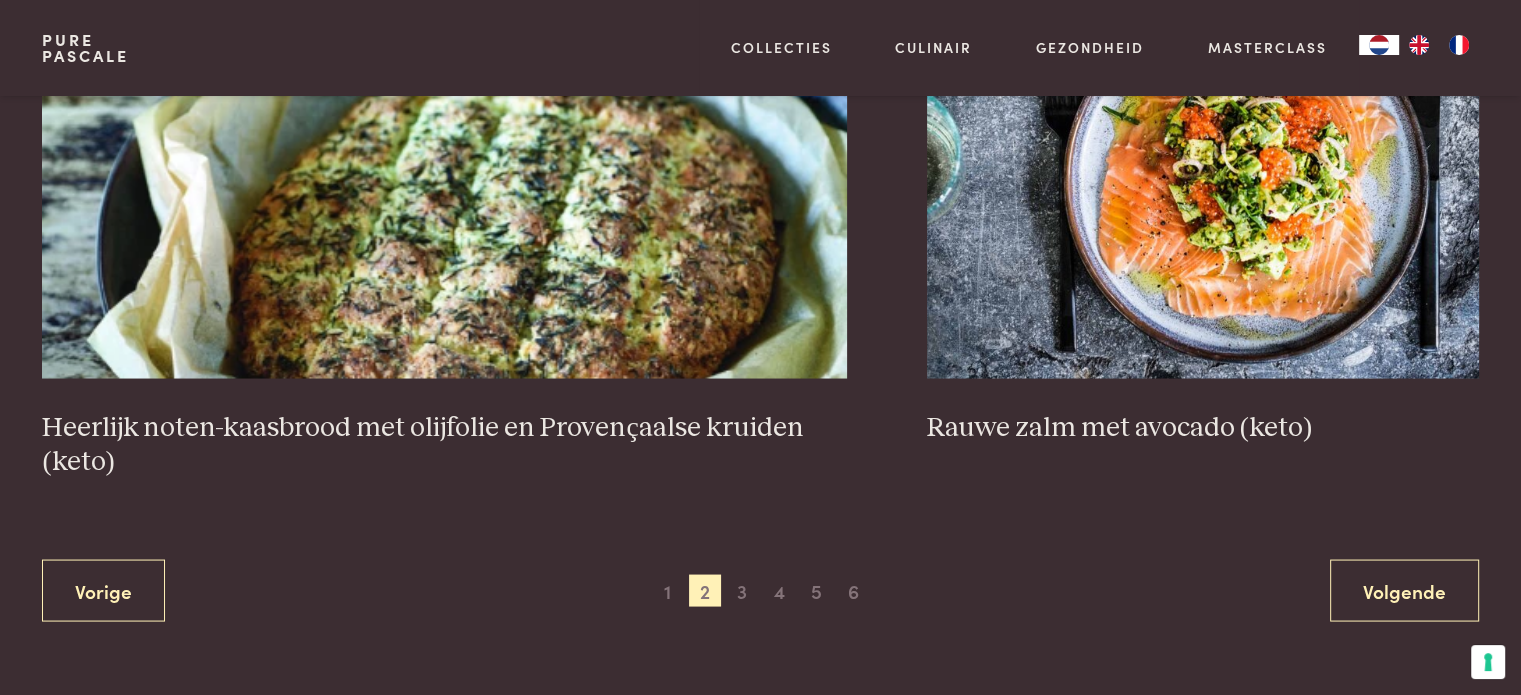 drag, startPoint x: 556, startPoint y: 447, endPoint x: 1155, endPoint y: 464, distance: 599.2412 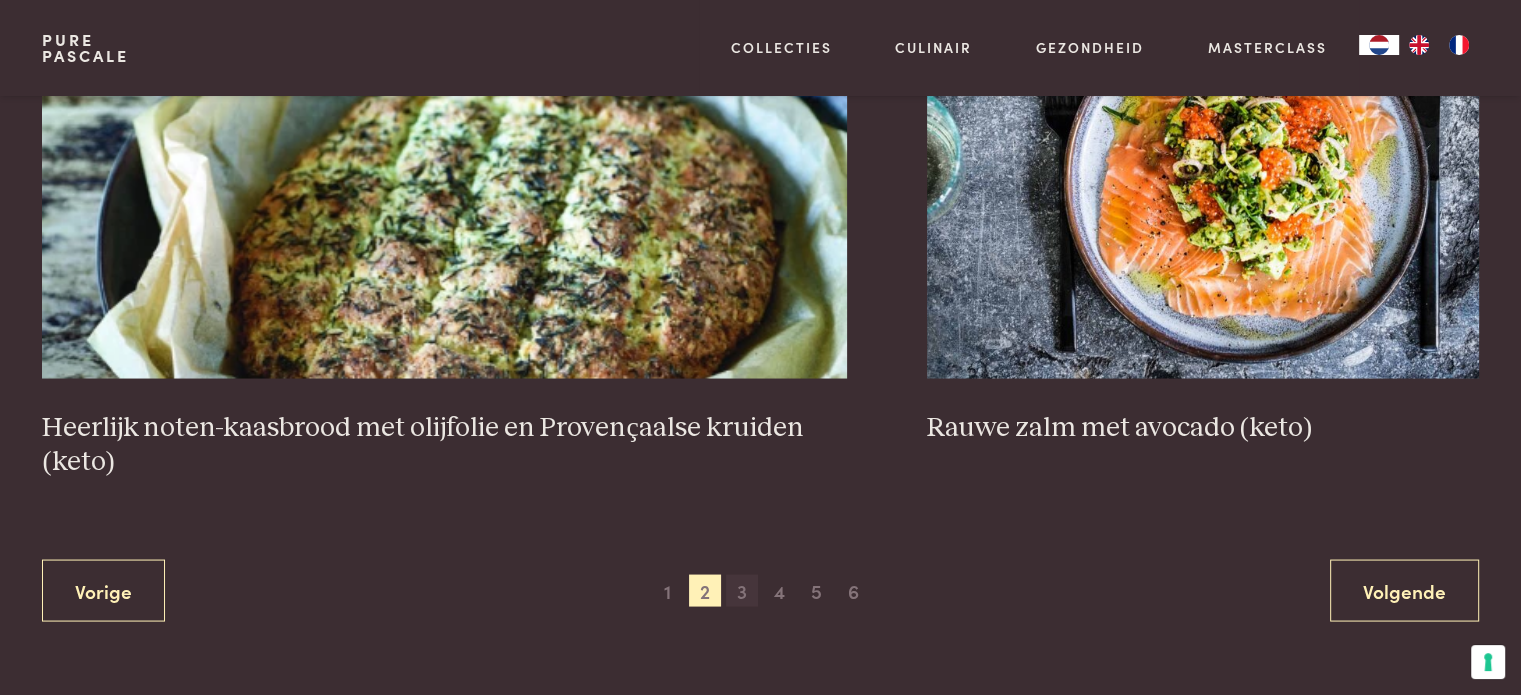 click on "3" at bounding box center [742, 590] 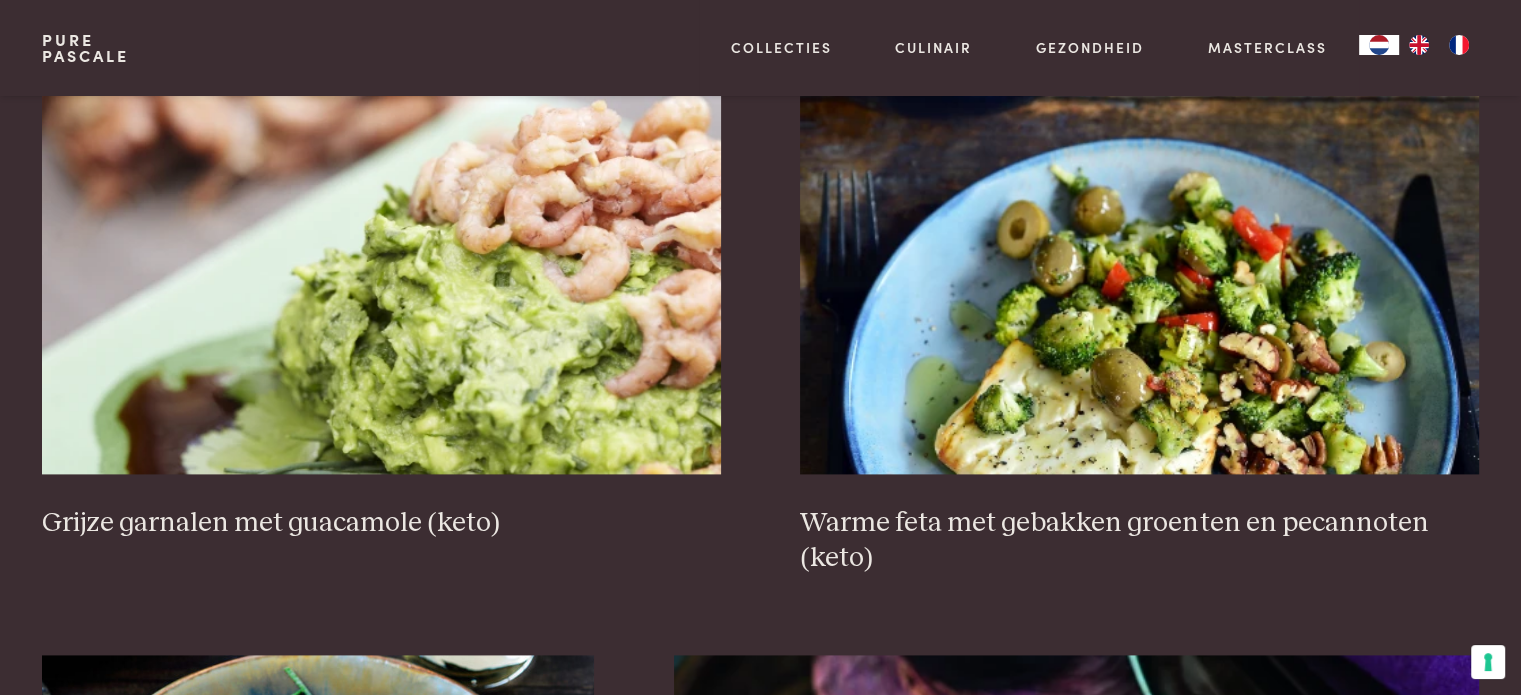 scroll, scrollTop: 2566, scrollLeft: 0, axis: vertical 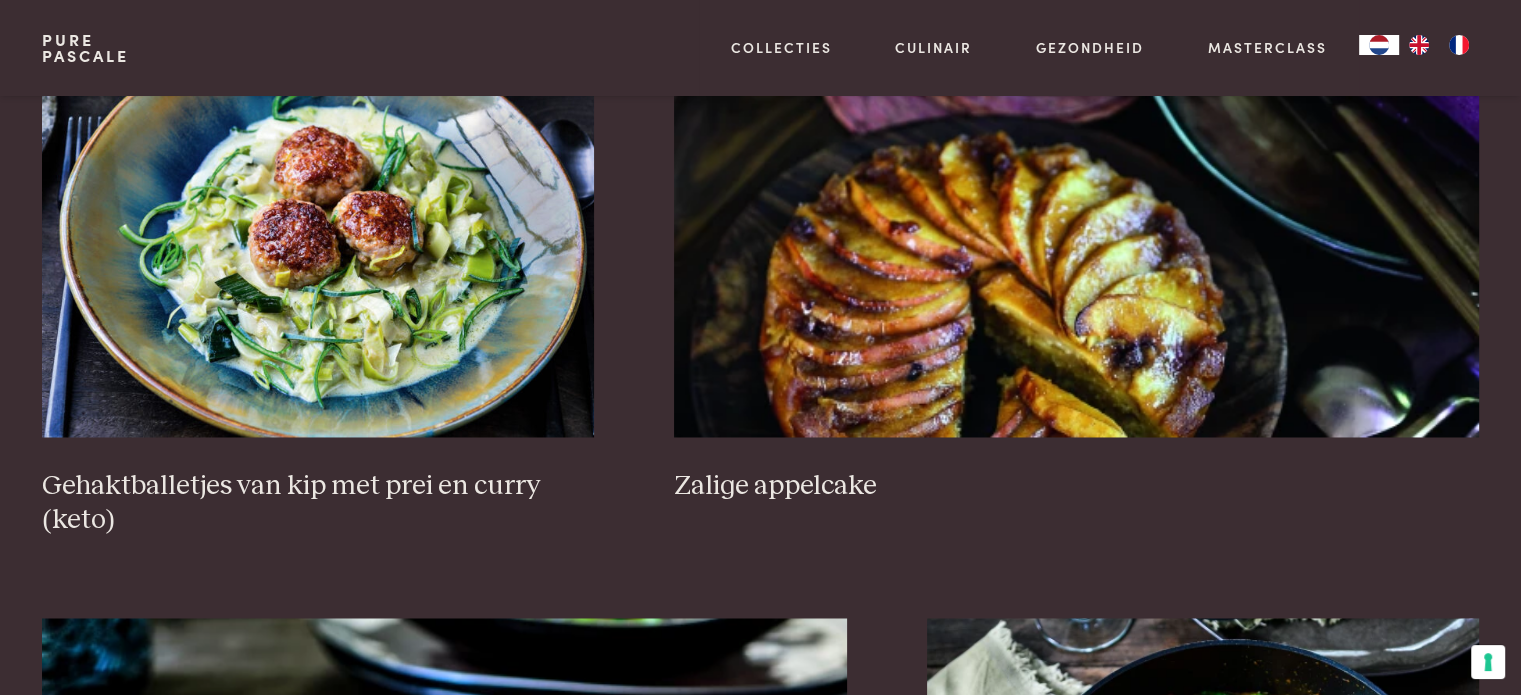 drag, startPoint x: 745, startPoint y: 590, endPoint x: 615, endPoint y: 387, distance: 241.05809 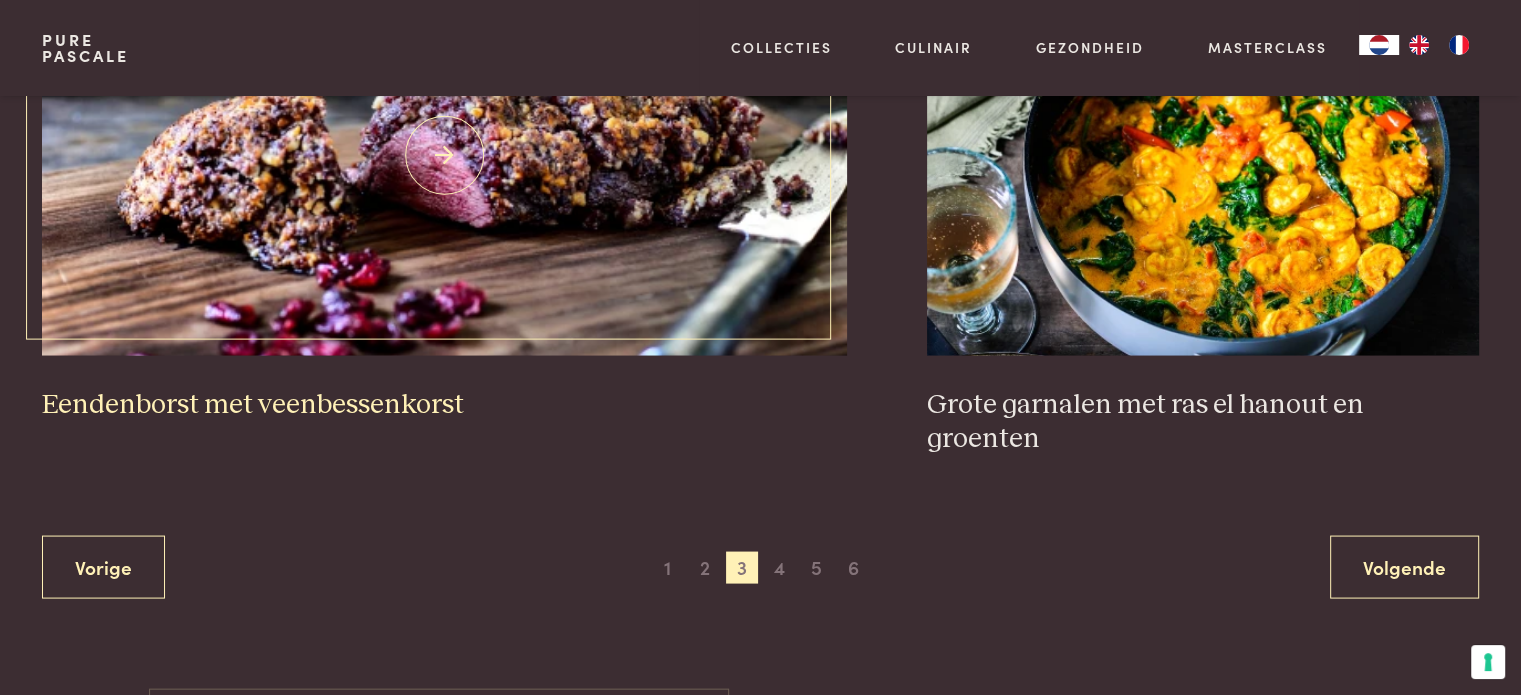 scroll, scrollTop: 3852, scrollLeft: 0, axis: vertical 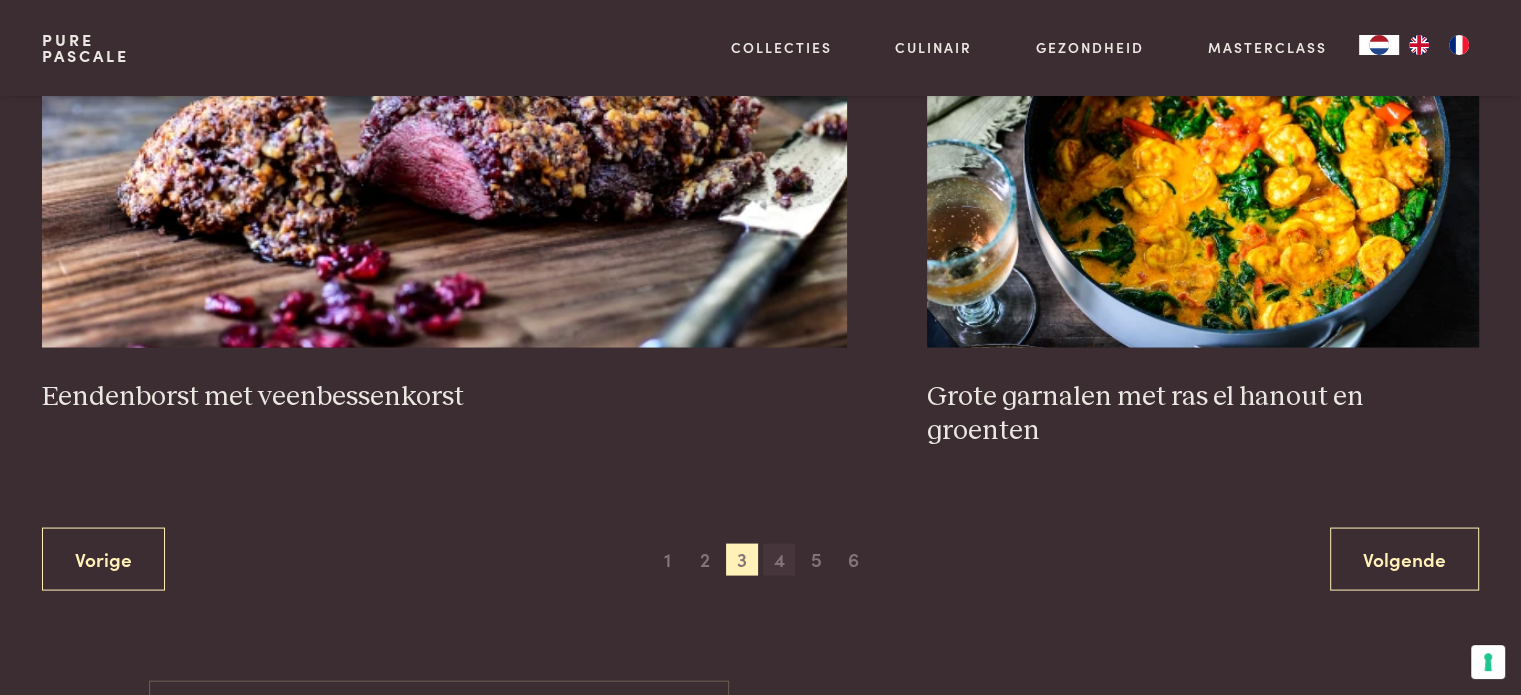 click on "4" at bounding box center [779, 560] 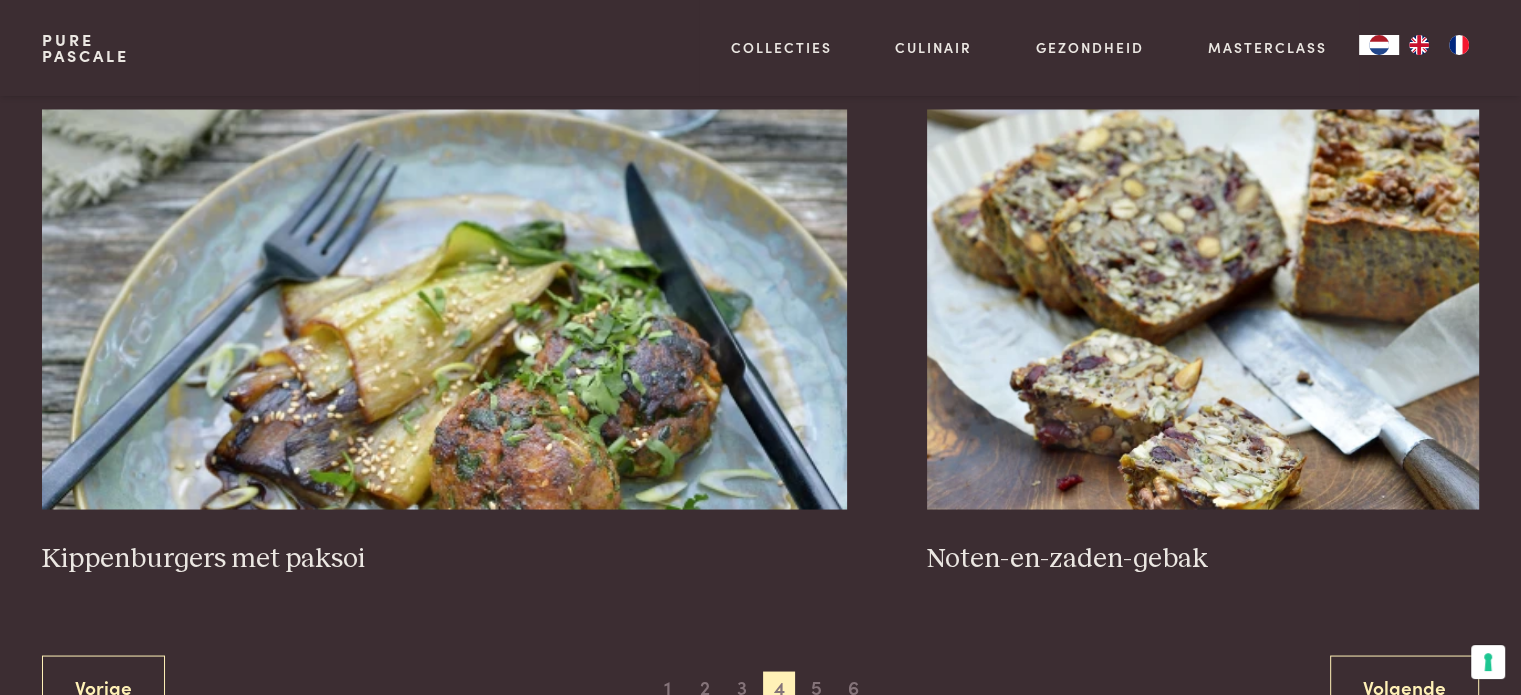 scroll, scrollTop: 3589, scrollLeft: 0, axis: vertical 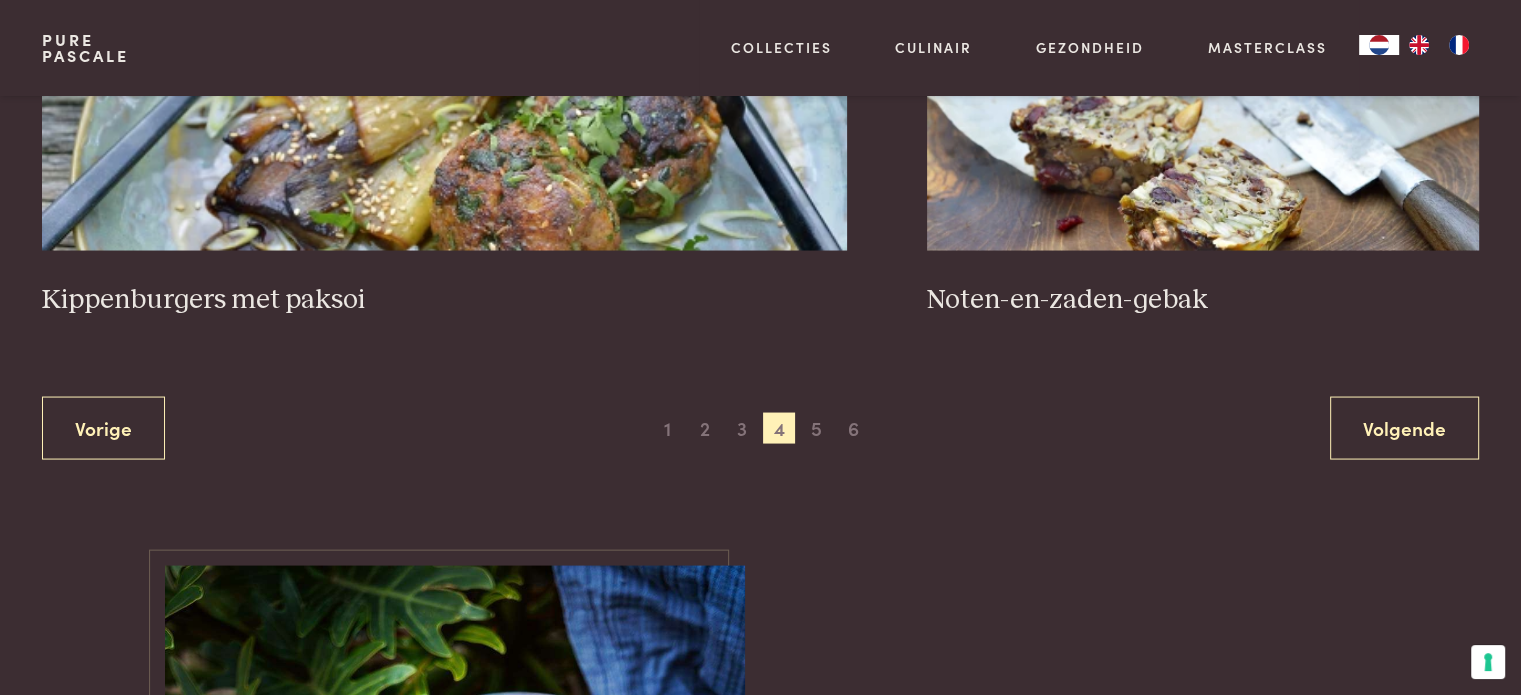 drag, startPoint x: 740, startPoint y: 494, endPoint x: 1152, endPoint y: 505, distance: 412.14682 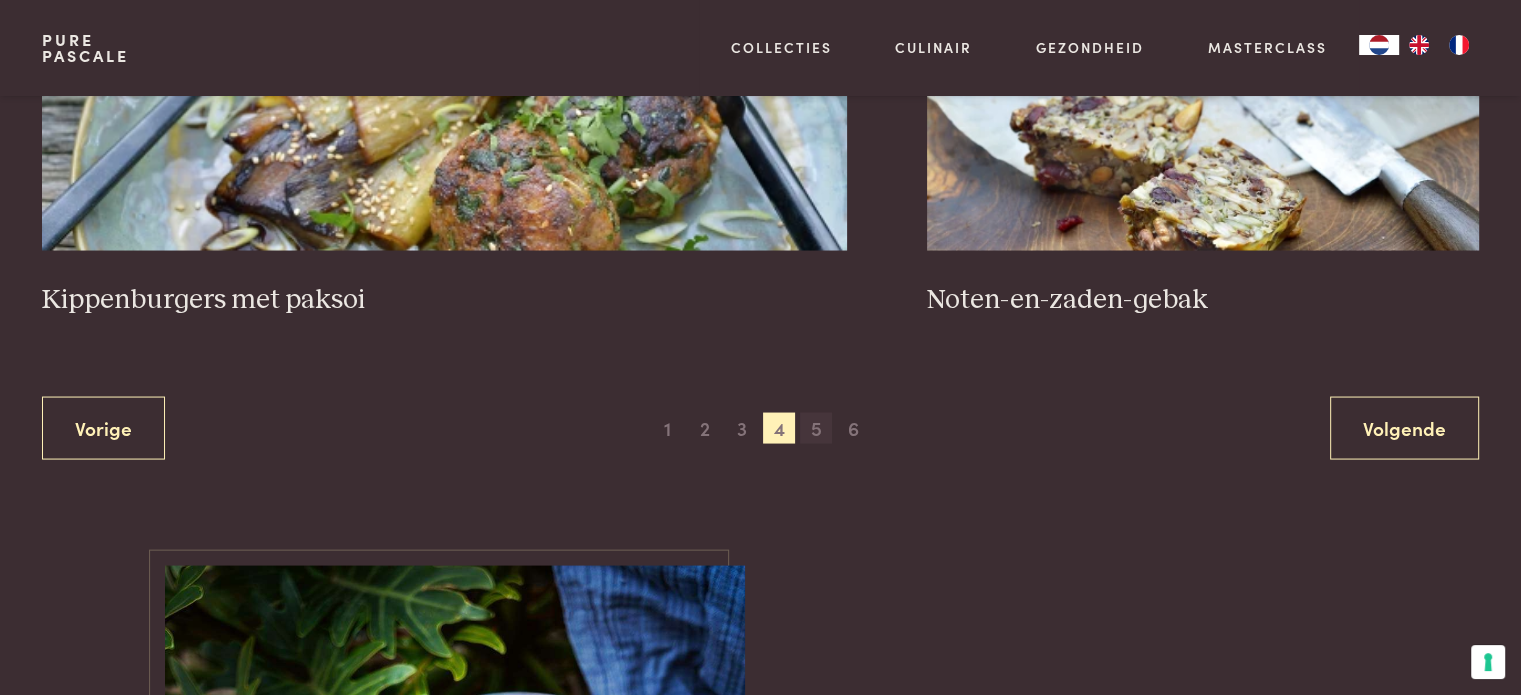 click on "5" at bounding box center (816, 429) 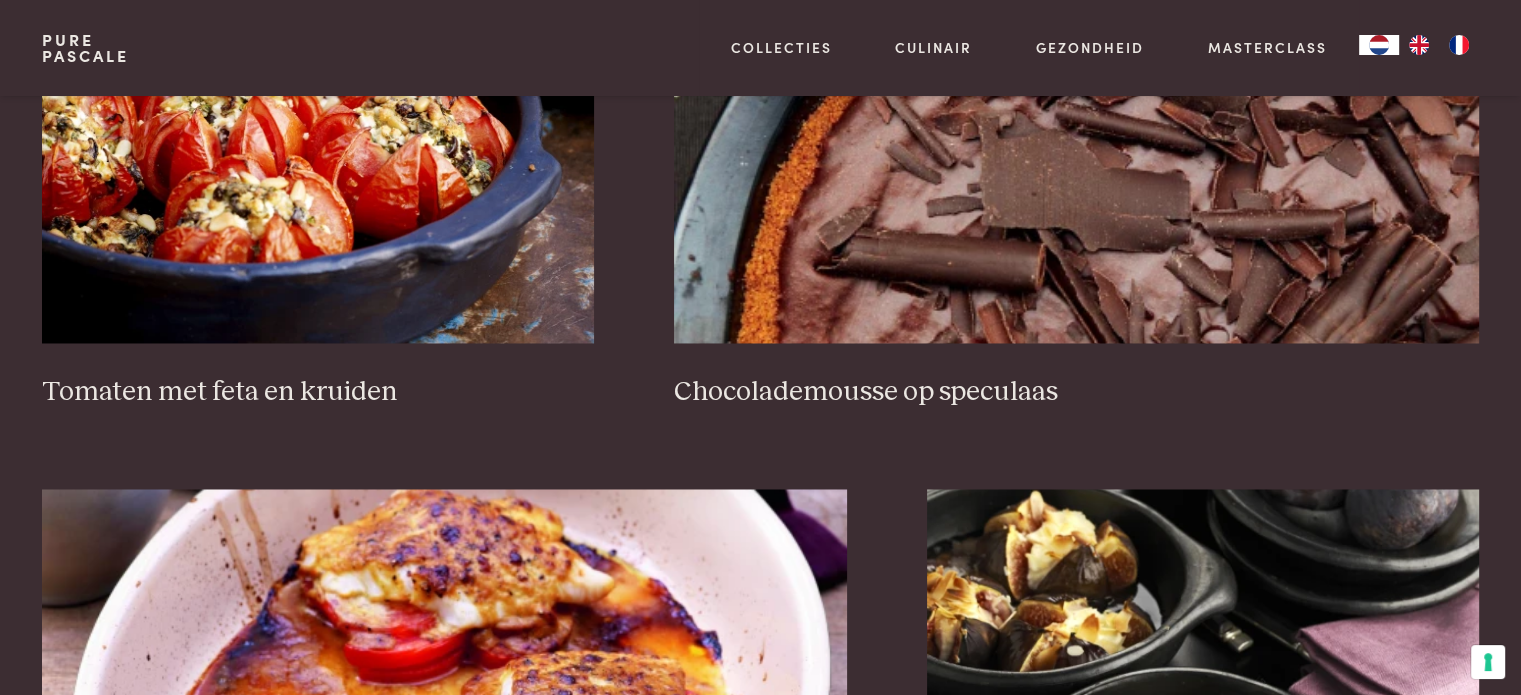 scroll, scrollTop: 3216, scrollLeft: 0, axis: vertical 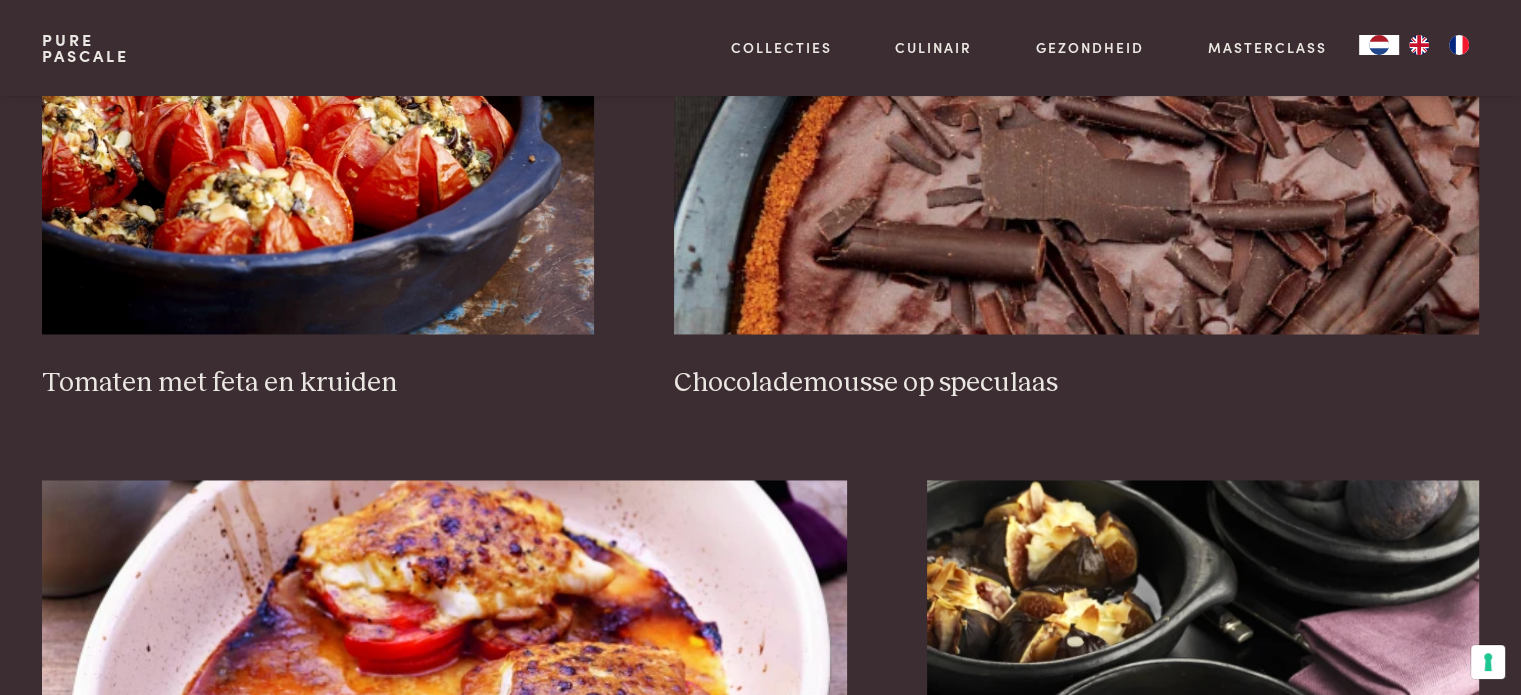 drag, startPoint x: 688, startPoint y: 315, endPoint x: 627, endPoint y: 344, distance: 67.54258 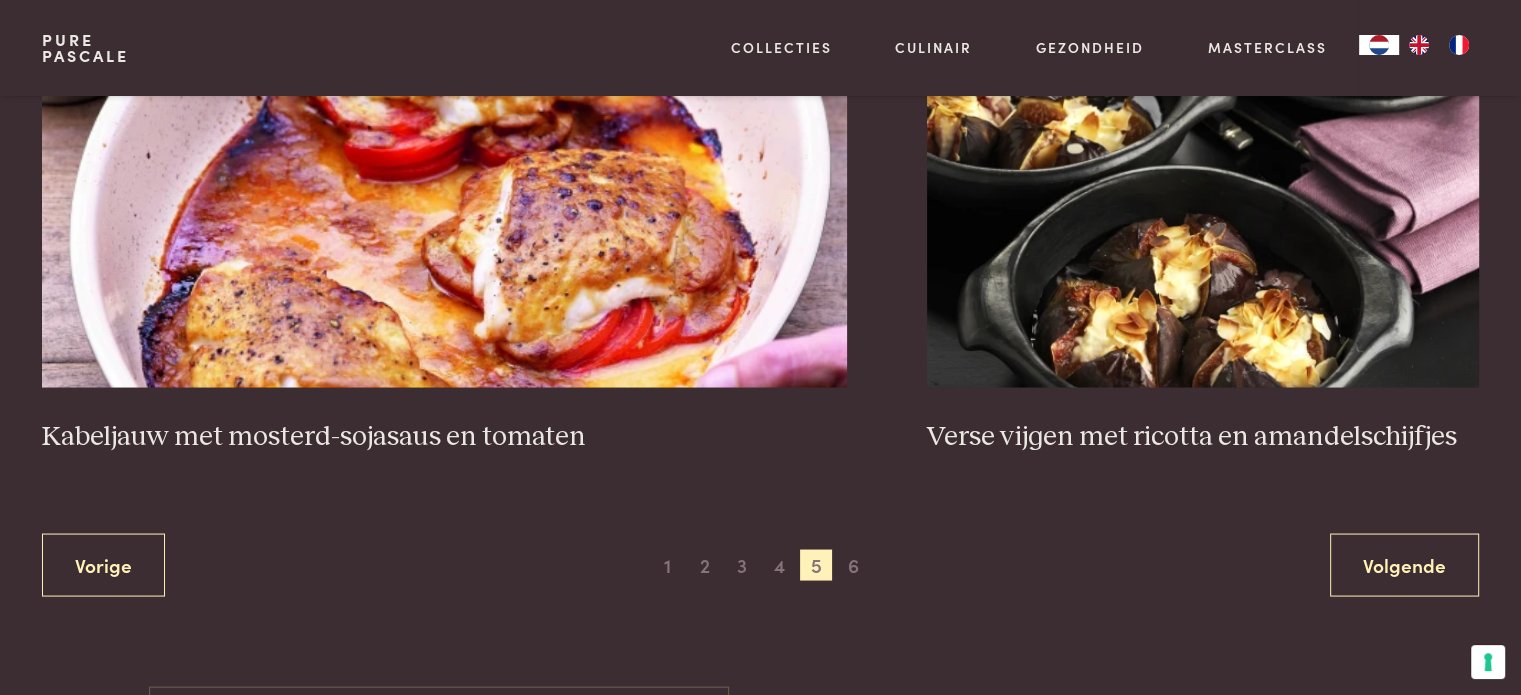 scroll, scrollTop: 3716, scrollLeft: 0, axis: vertical 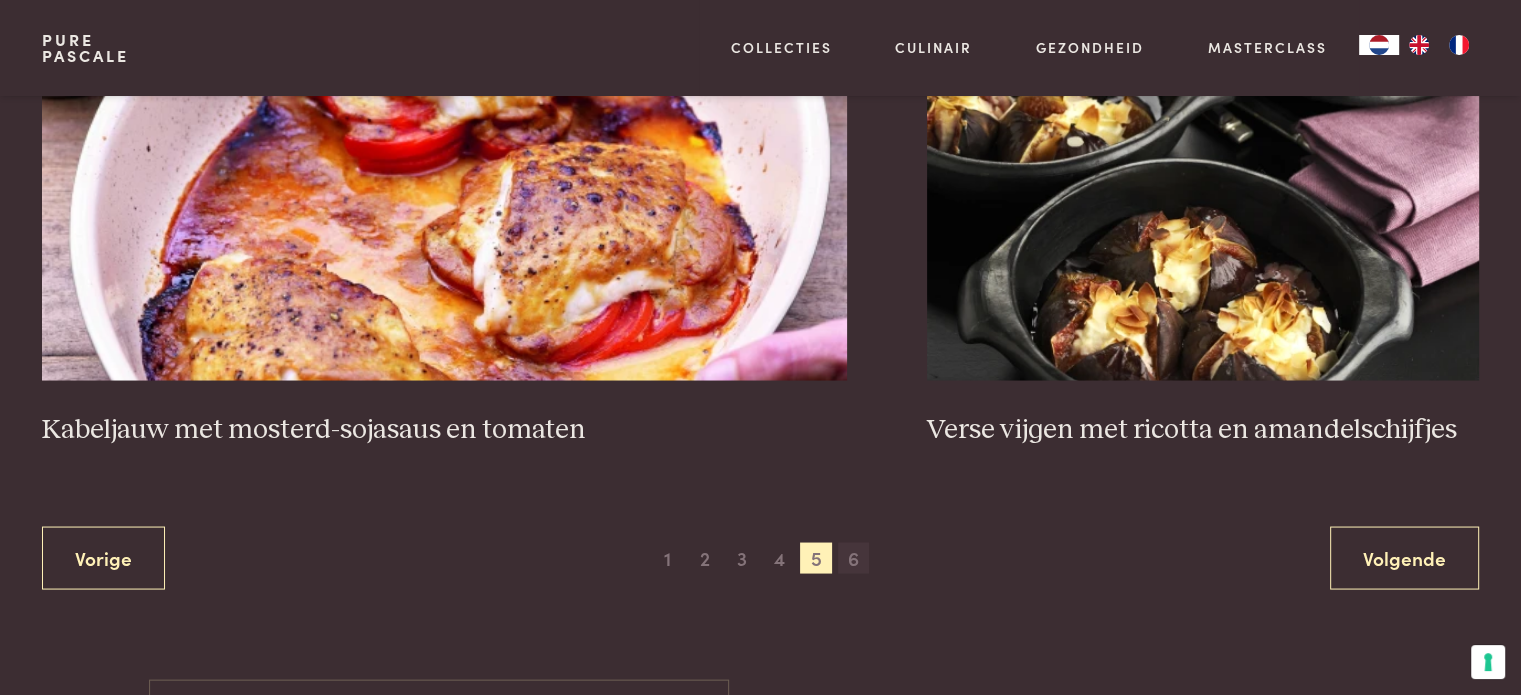 click on "6" at bounding box center [854, 558] 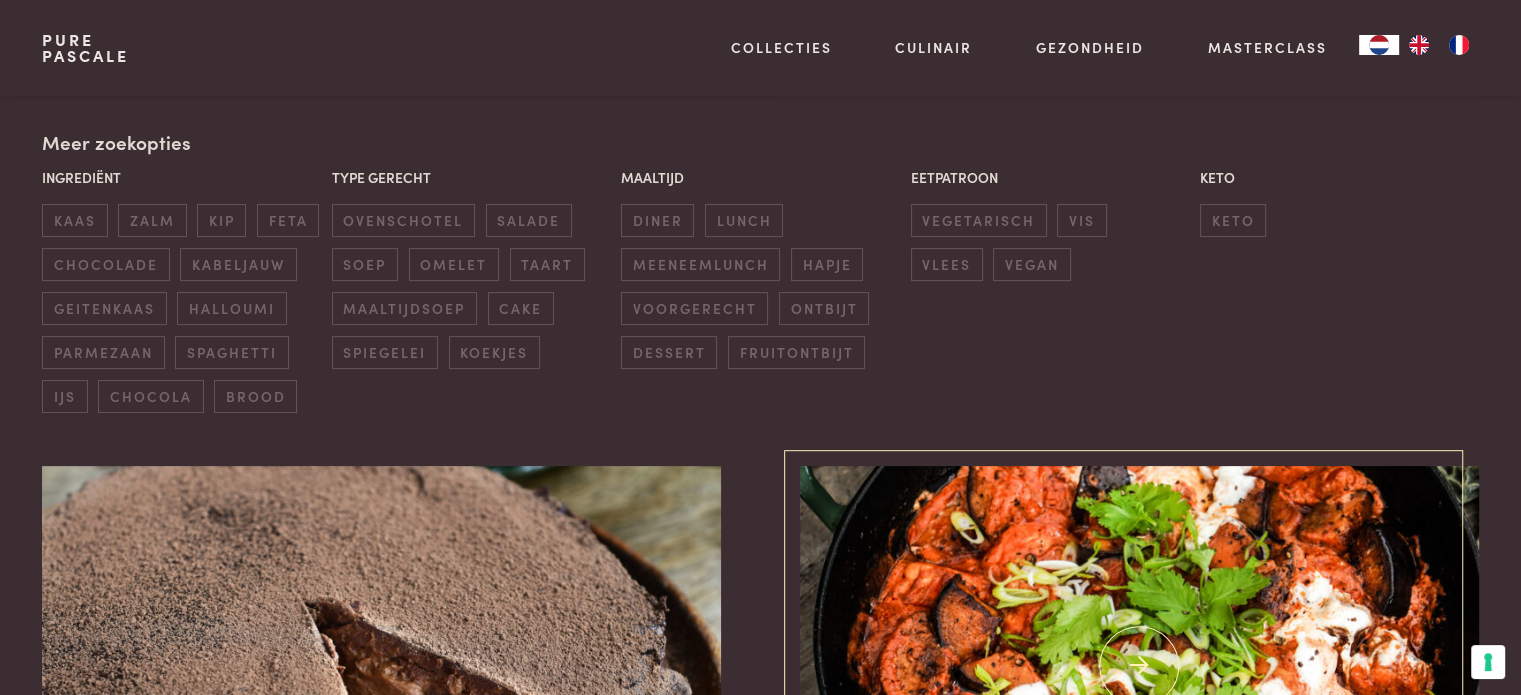 scroll, scrollTop: 0, scrollLeft: 0, axis: both 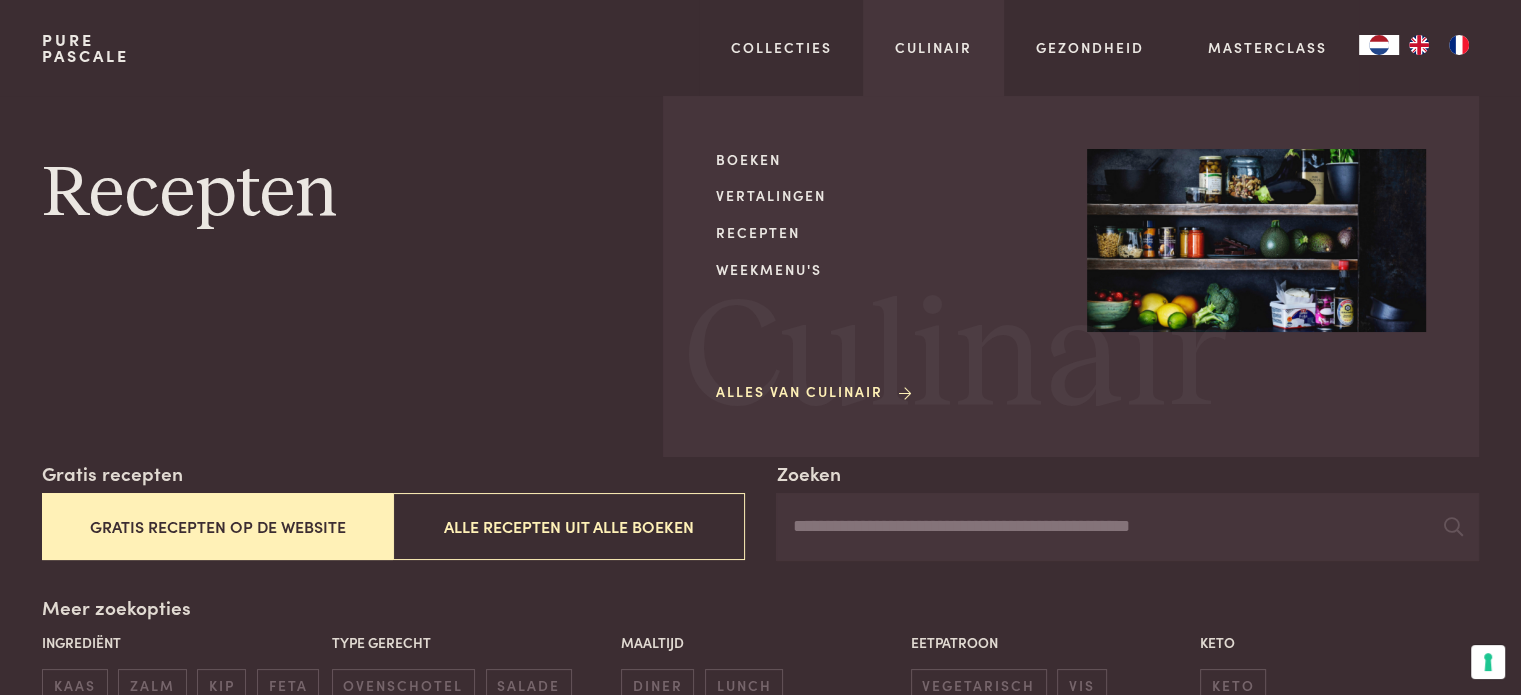 click on "Culinair
Boeken   Vertalingen   Recepten   Weekmenu's   Alles van Culinair     Culinair" at bounding box center [933, 48] 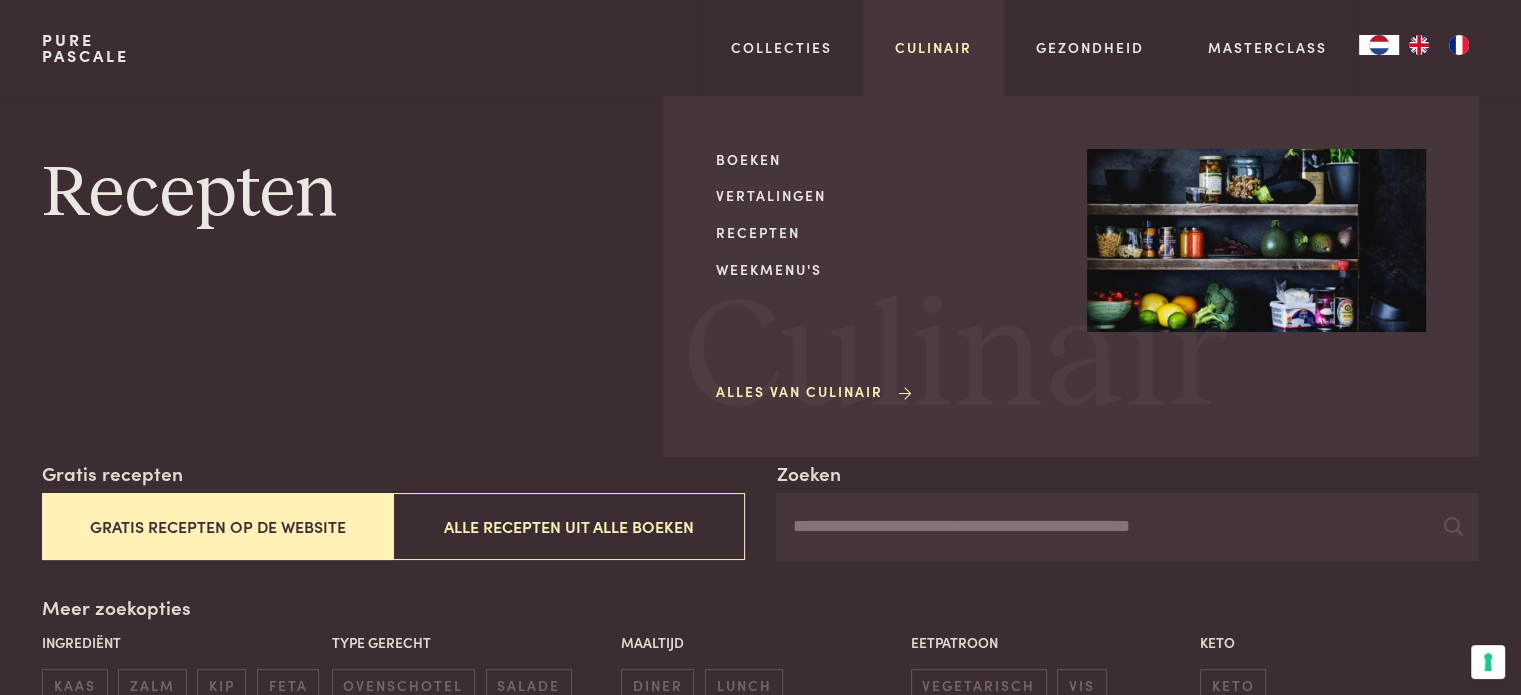 click on "Culinair" at bounding box center [933, 47] 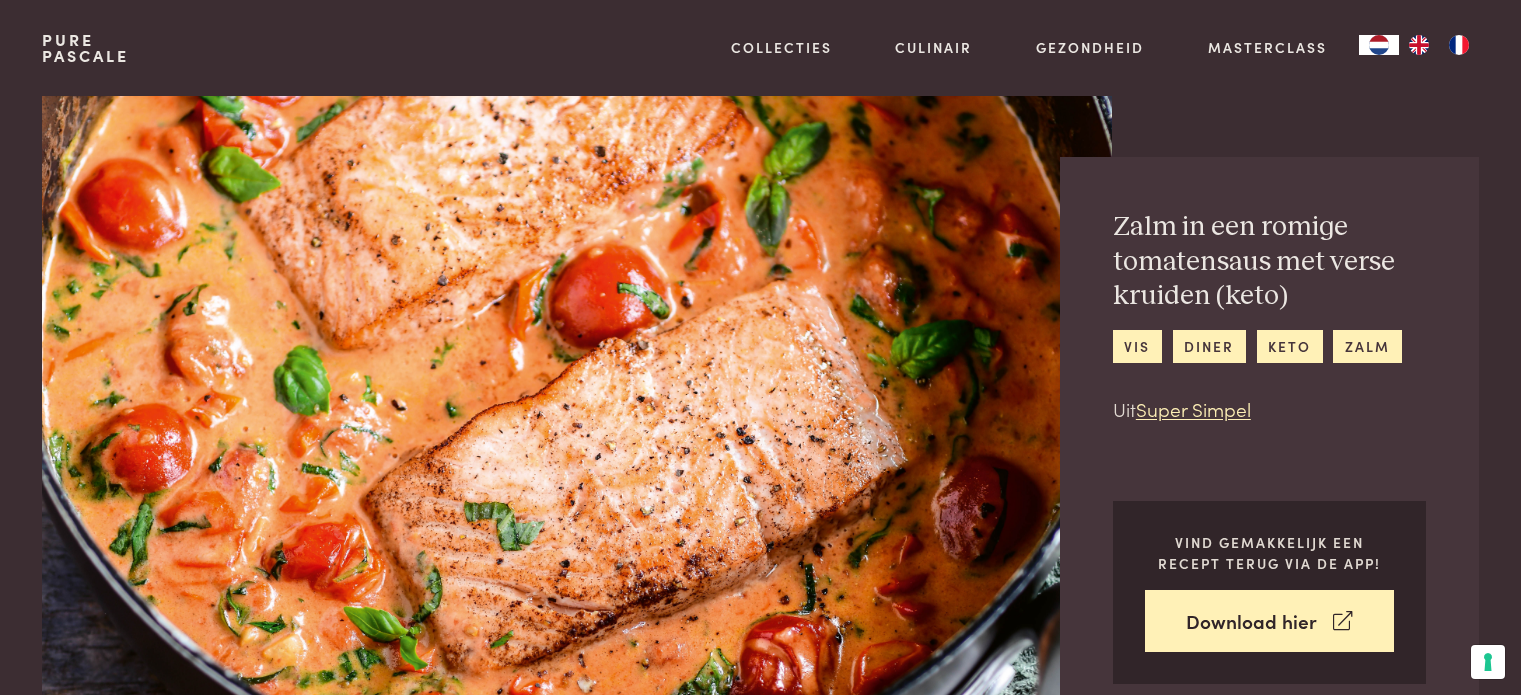 scroll, scrollTop: 0, scrollLeft: 0, axis: both 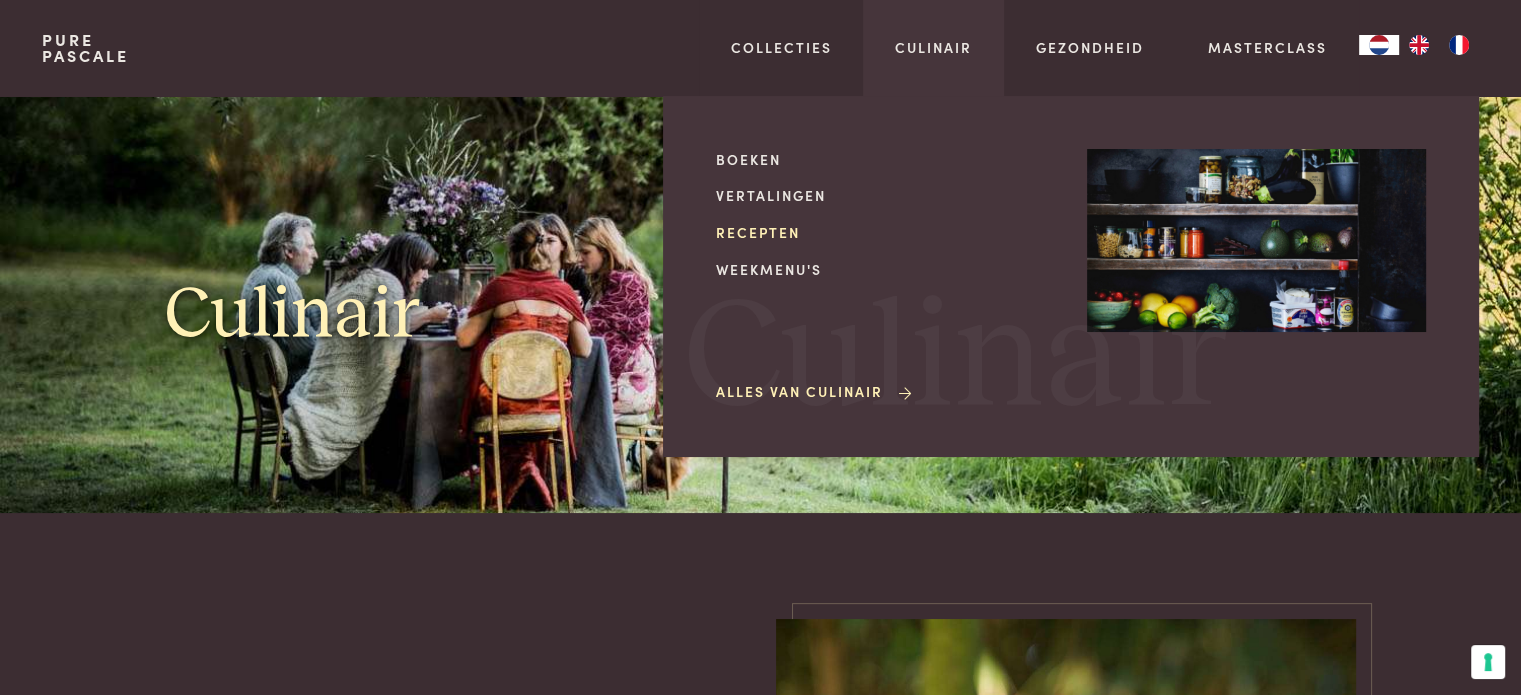 click on "Recepten" at bounding box center (885, 232) 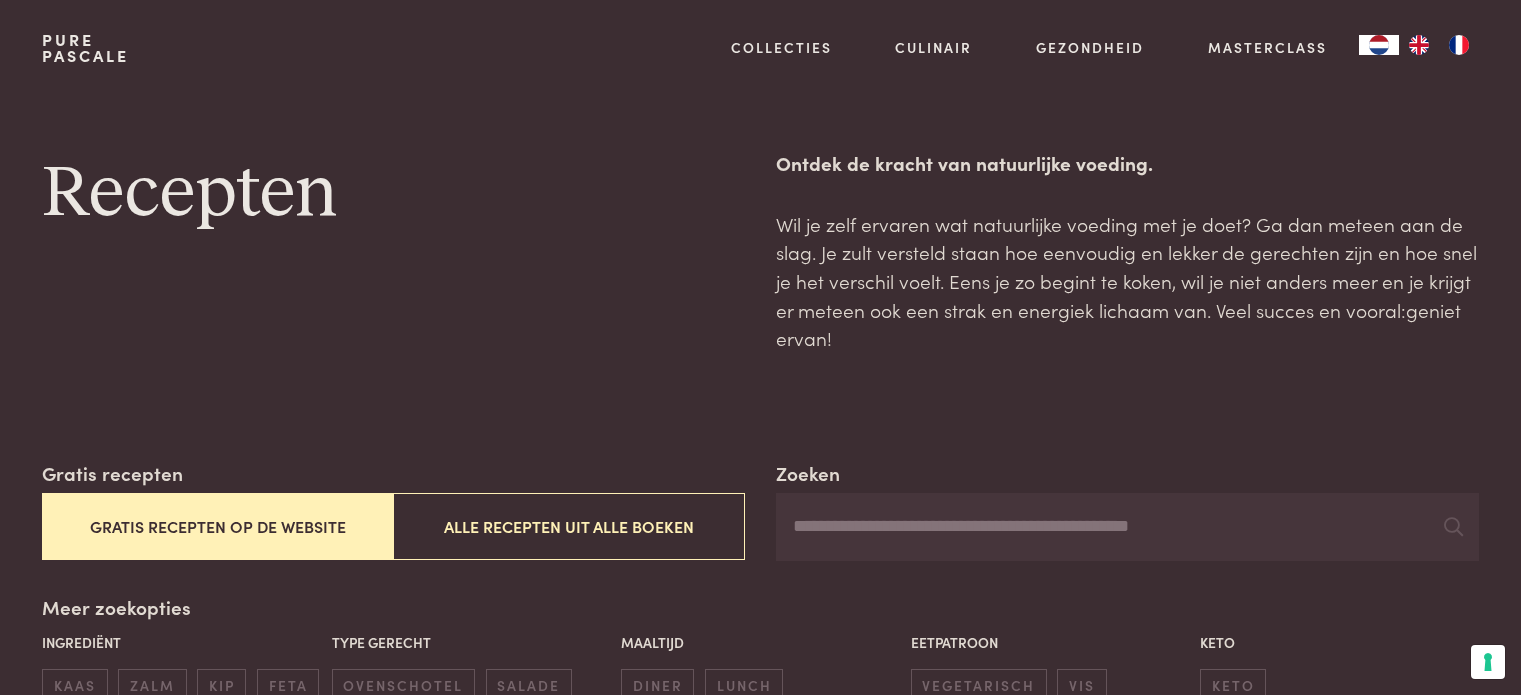 scroll, scrollTop: 0, scrollLeft: 0, axis: both 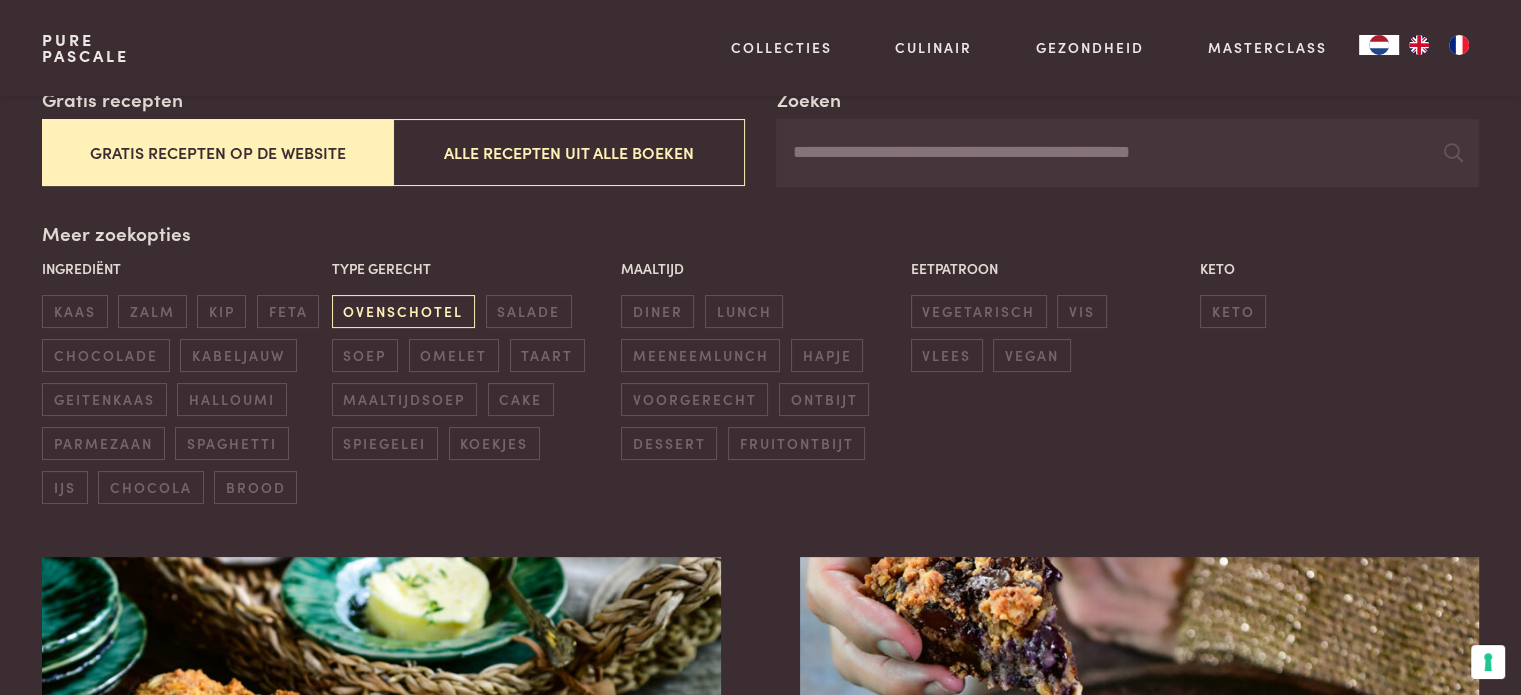click on "ovenschotel" at bounding box center [403, 311] 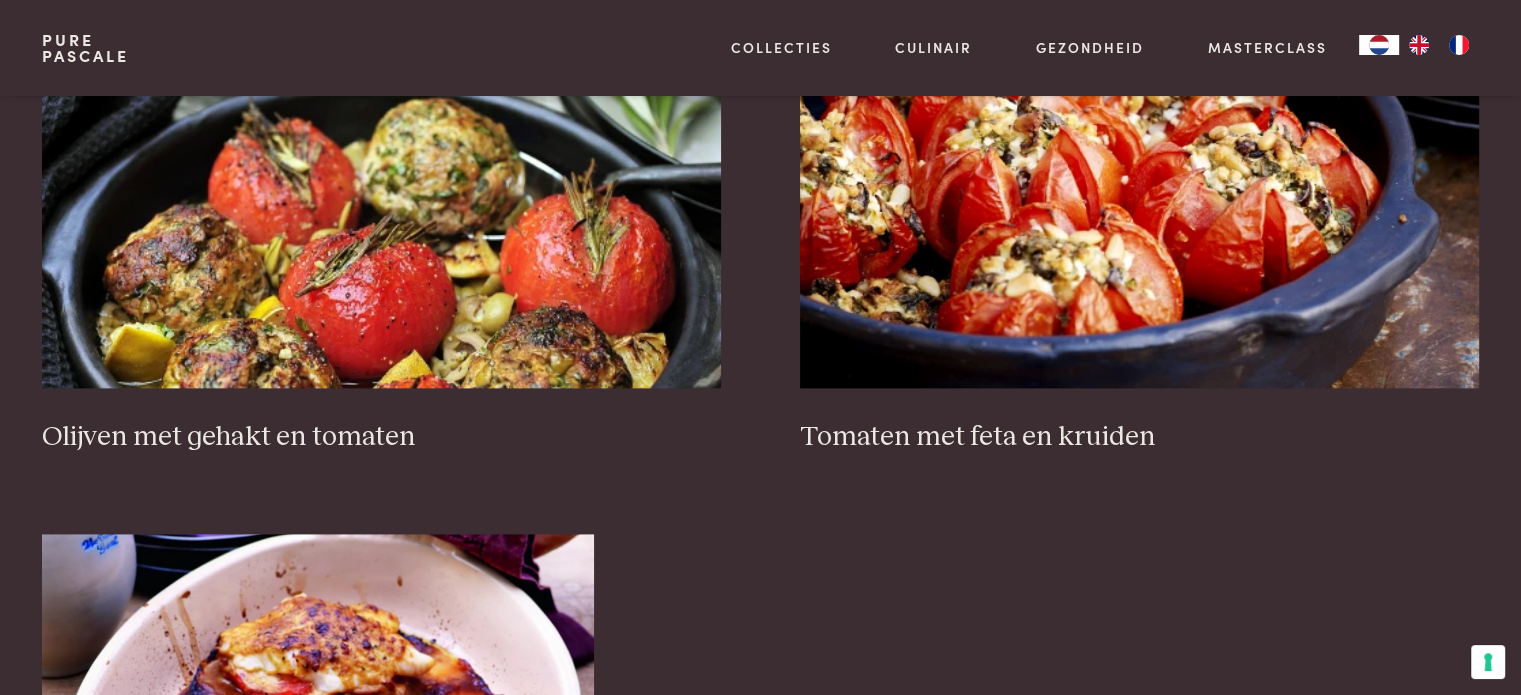 scroll, scrollTop: 2583, scrollLeft: 0, axis: vertical 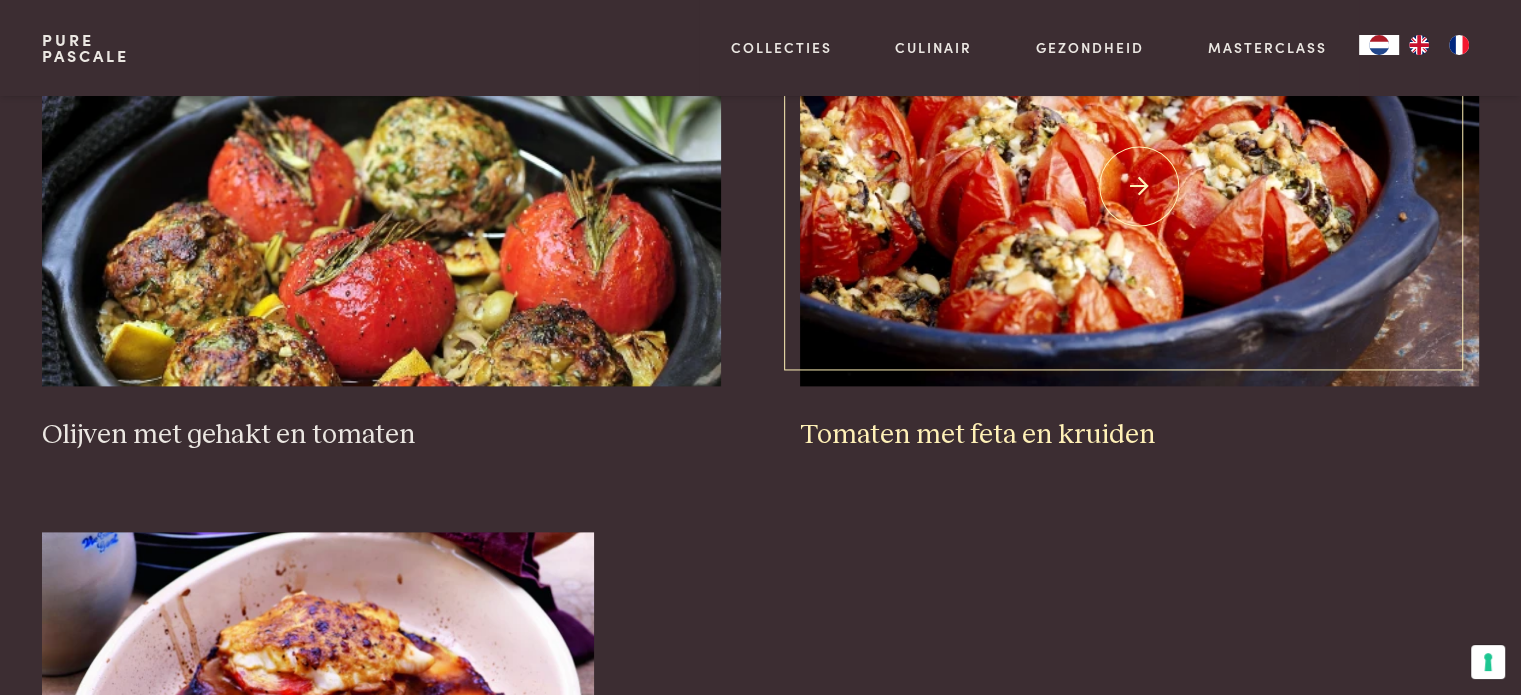 click at bounding box center [1139, 186] 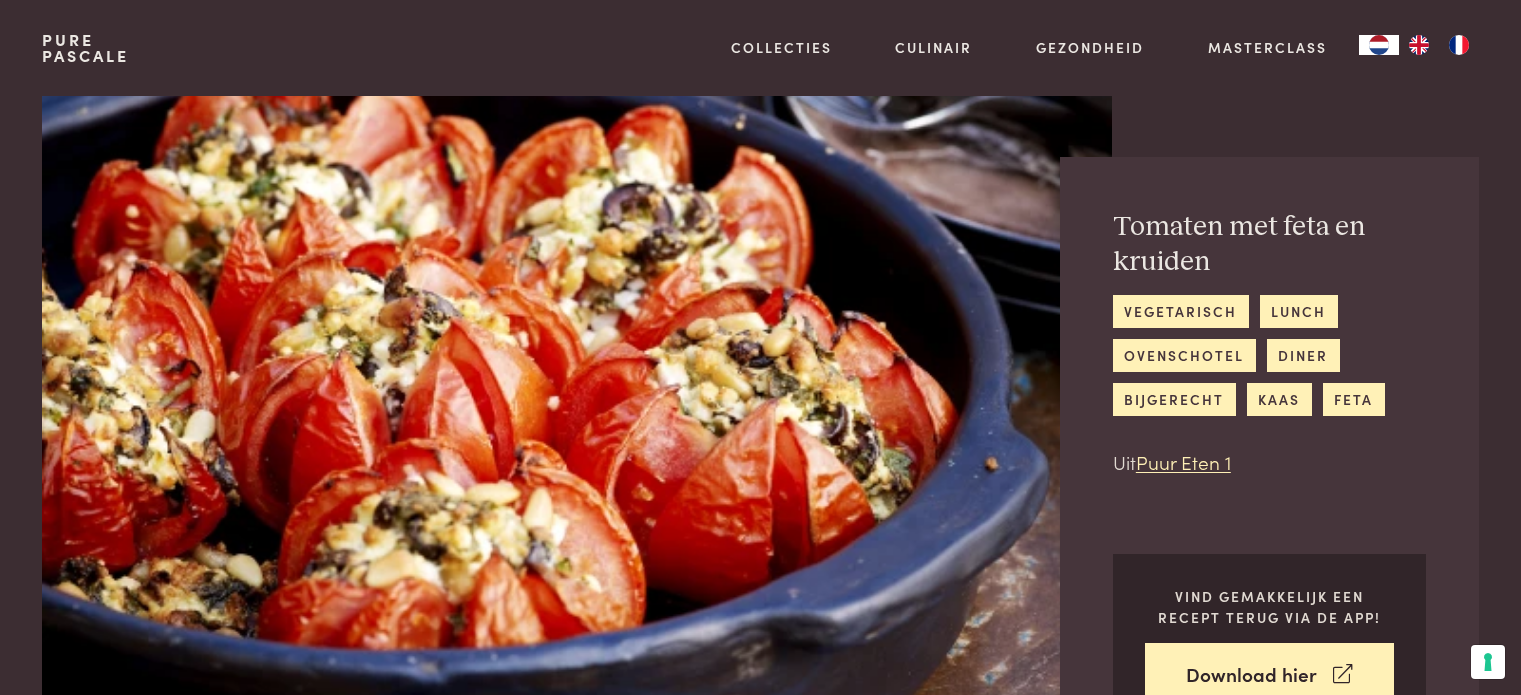 scroll, scrollTop: 0, scrollLeft: 0, axis: both 